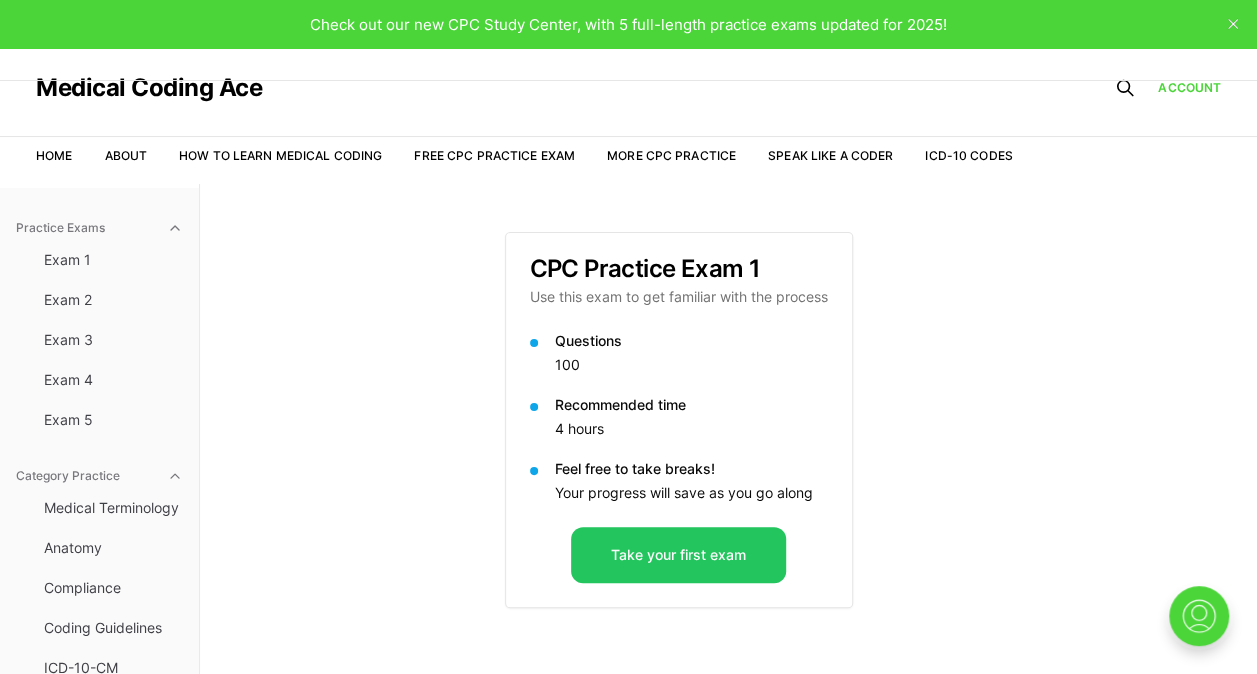 scroll, scrollTop: 0, scrollLeft: 0, axis: both 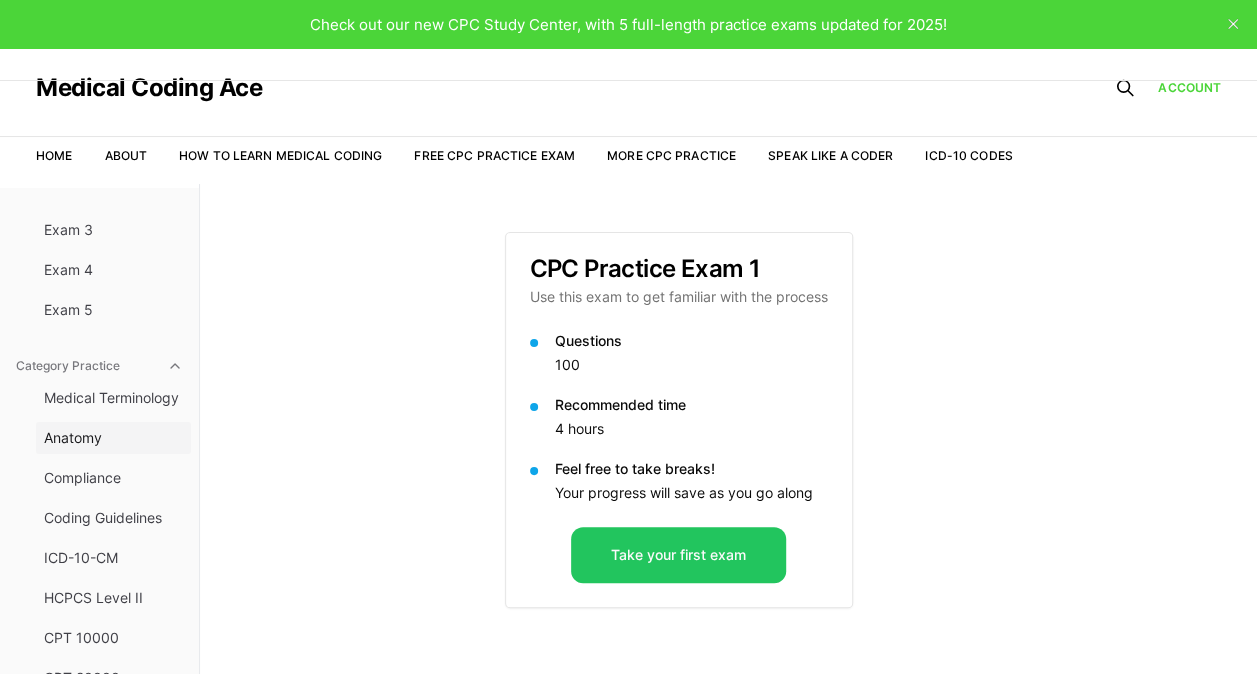 click on "Anatomy" at bounding box center [113, 438] 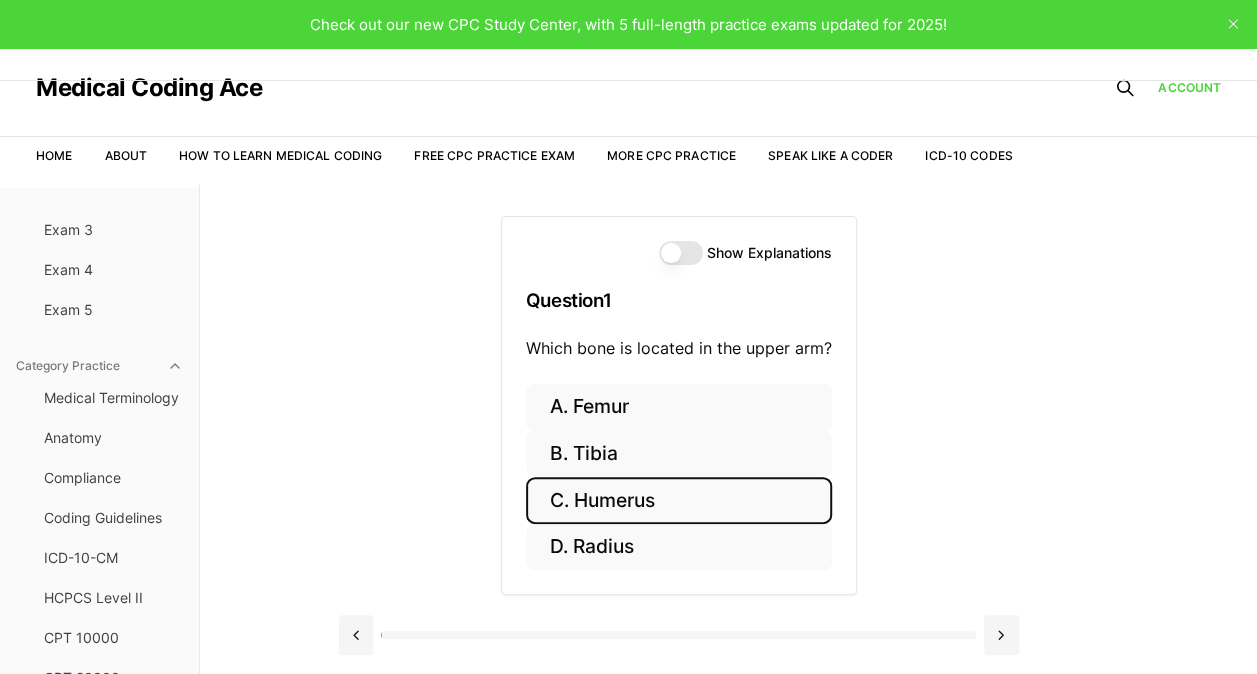click on "C. Humerus" at bounding box center (679, 500) 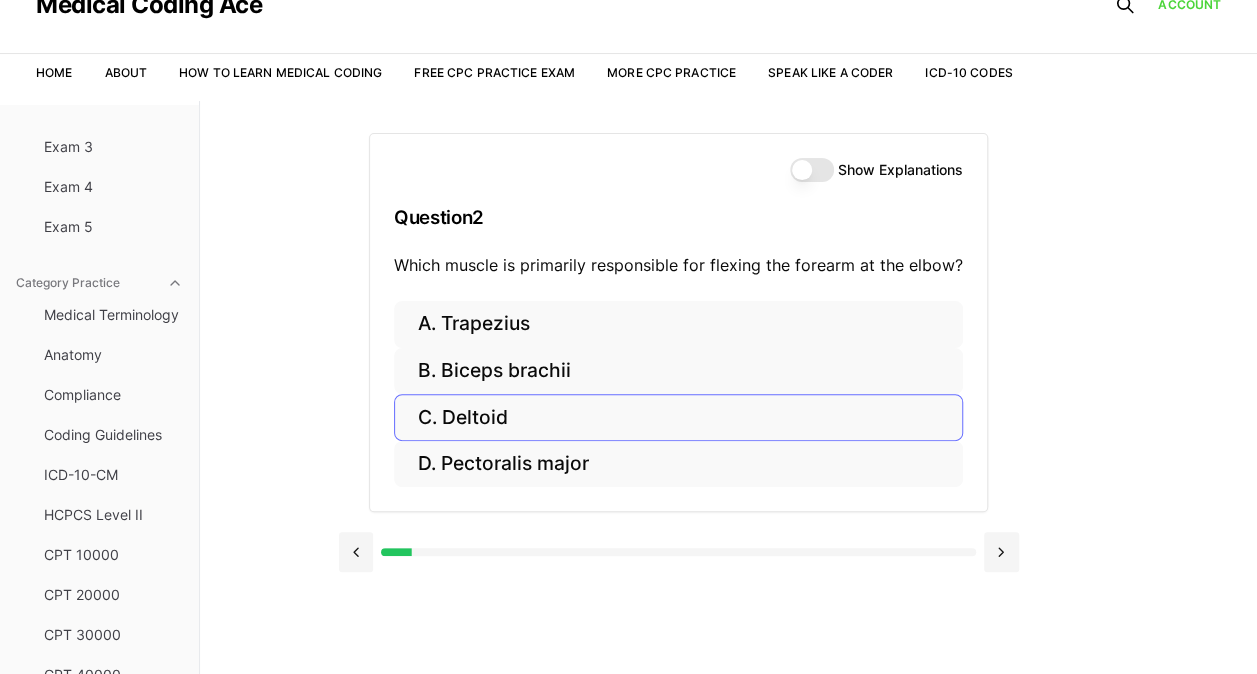 scroll, scrollTop: 84, scrollLeft: 0, axis: vertical 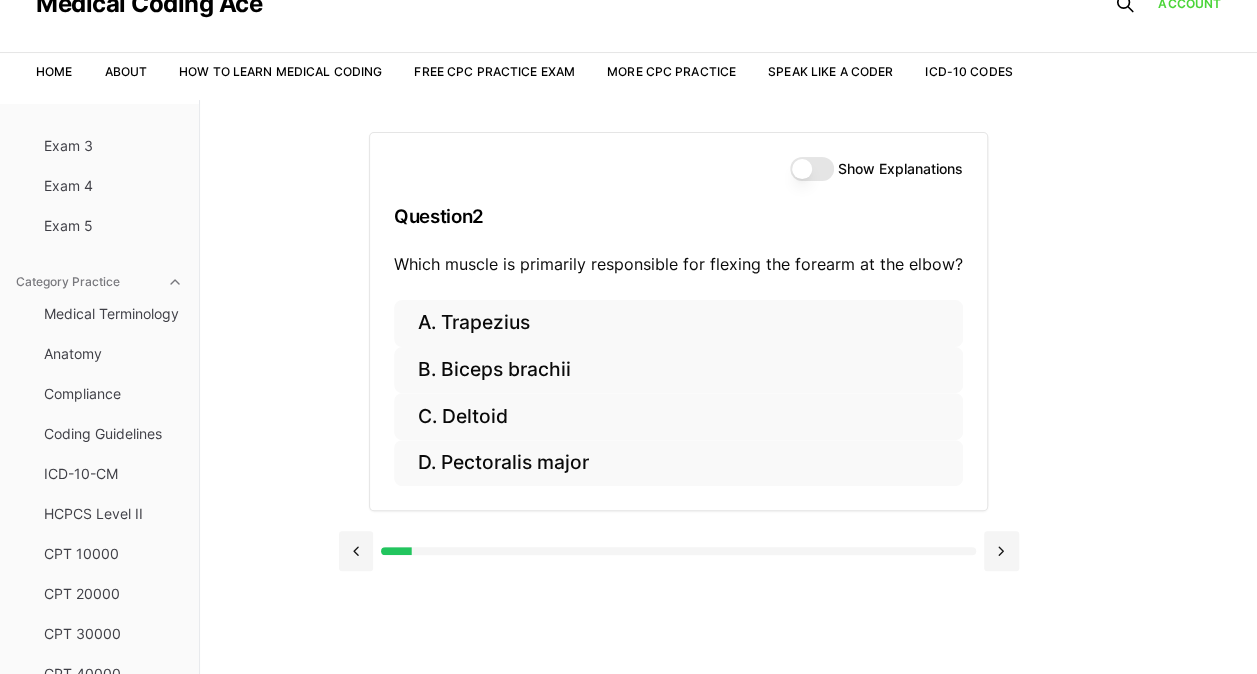 click on "Show Explanations" at bounding box center (812, 169) 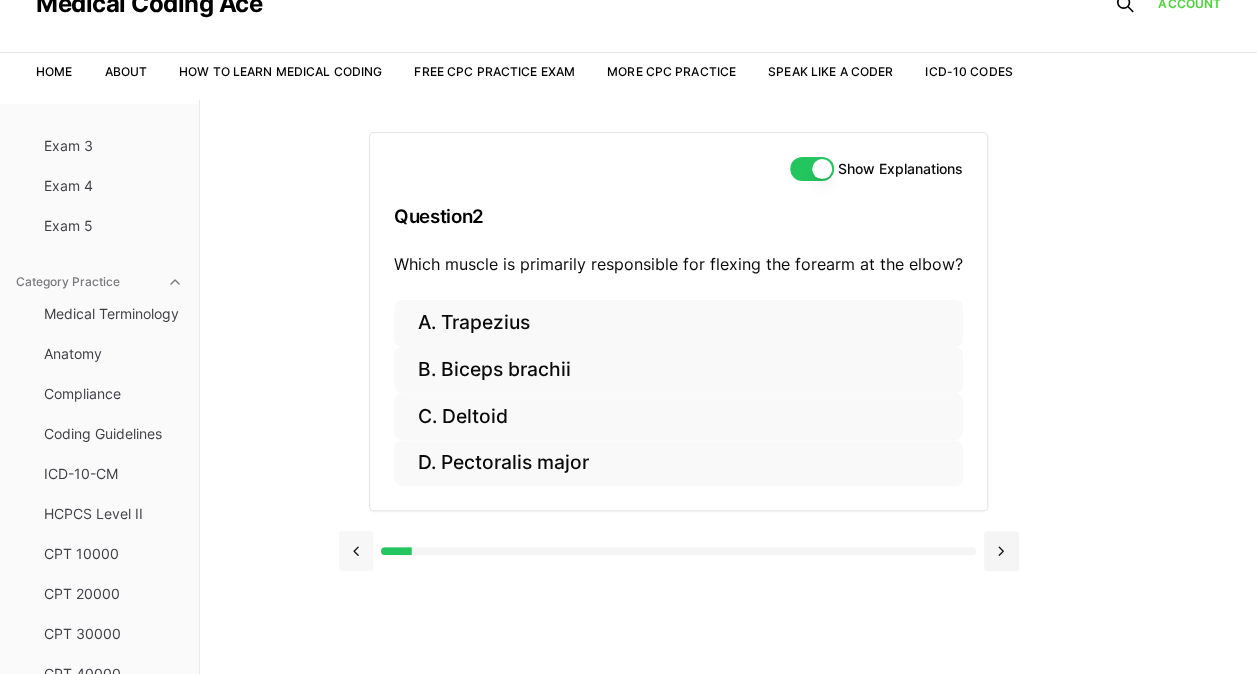 click at bounding box center [356, 551] 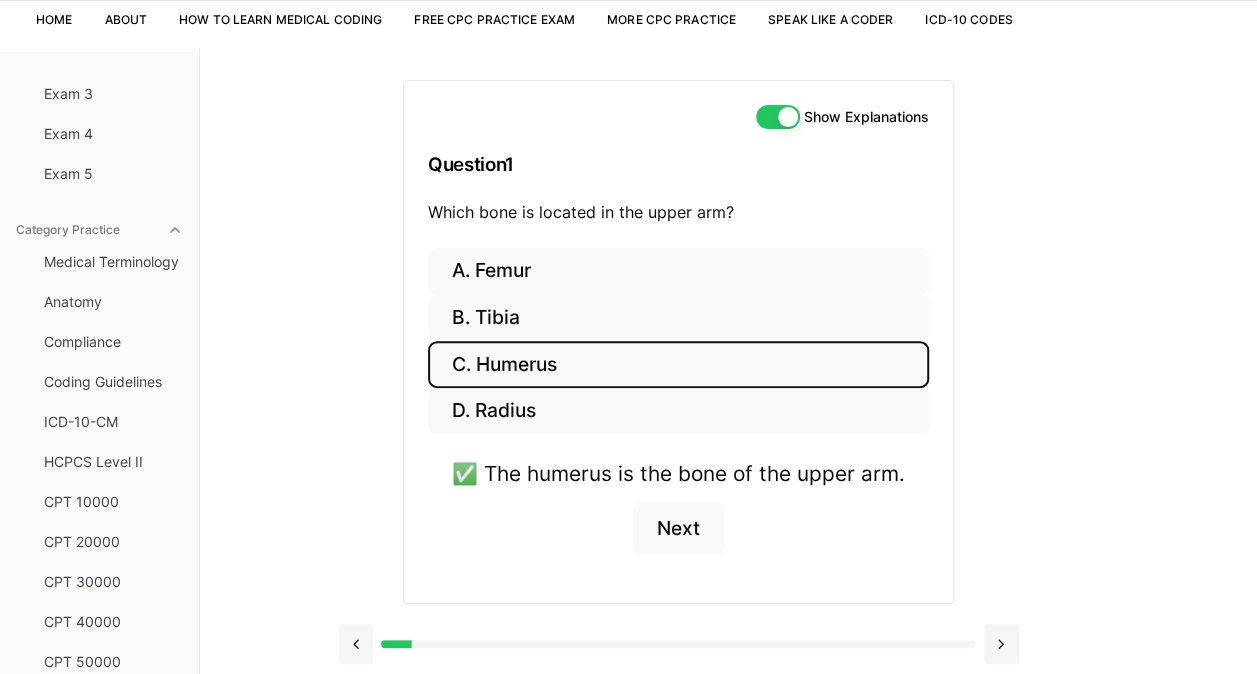 scroll, scrollTop: 184, scrollLeft: 0, axis: vertical 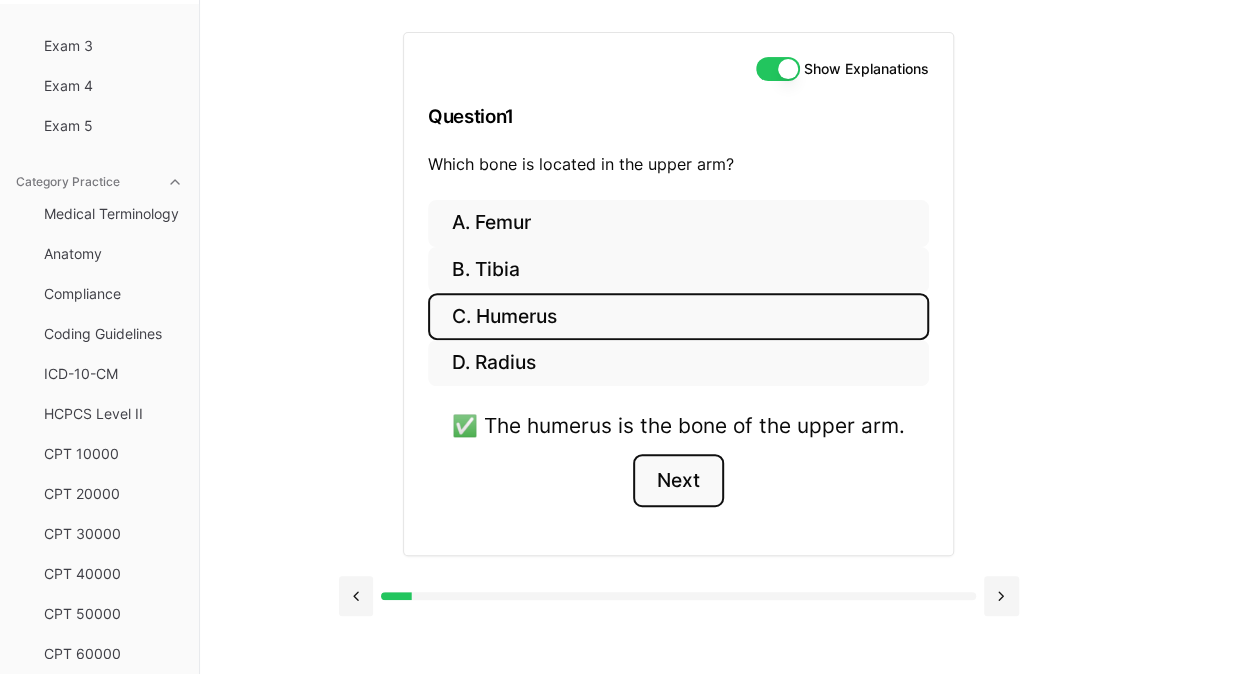 click on "Next" at bounding box center (678, 481) 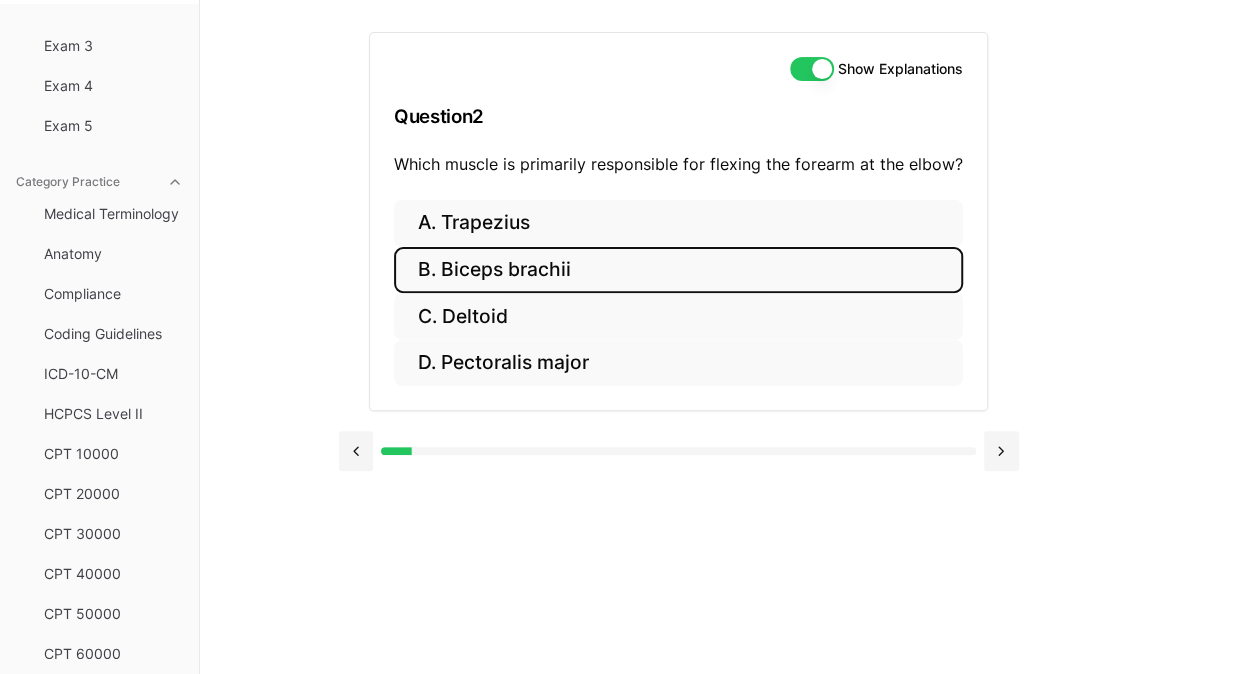 click on "B. Biceps brachii" at bounding box center [678, 270] 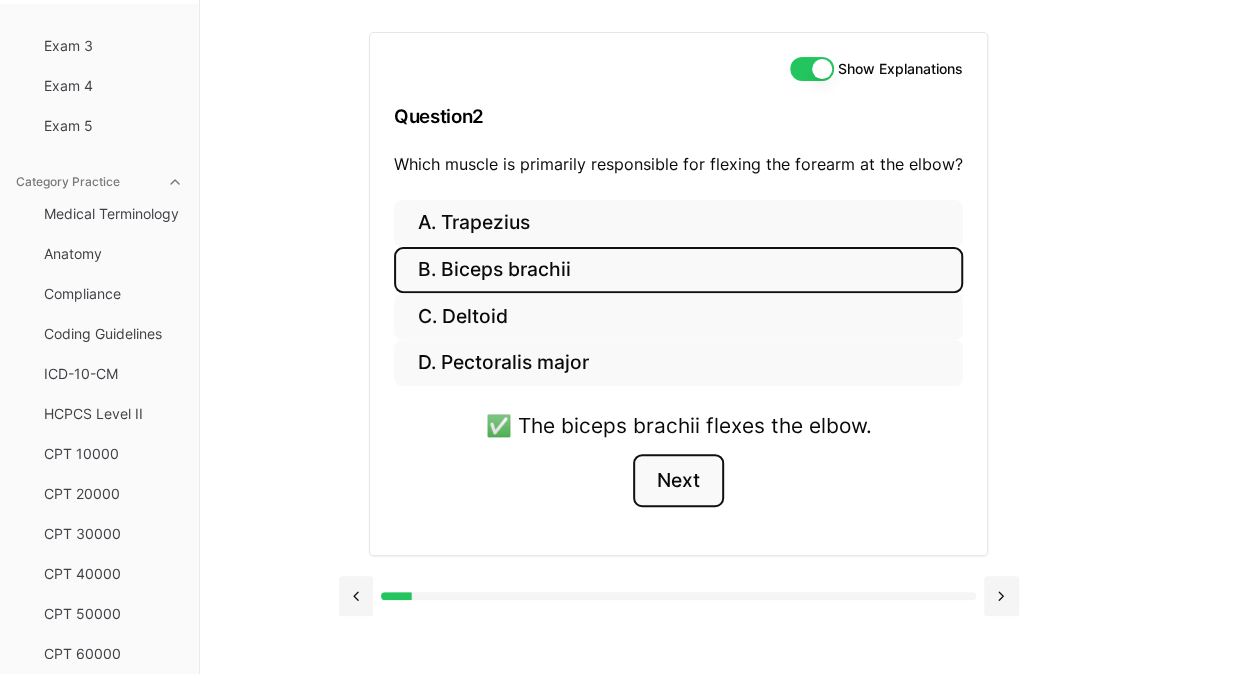 click on "Next" at bounding box center (678, 481) 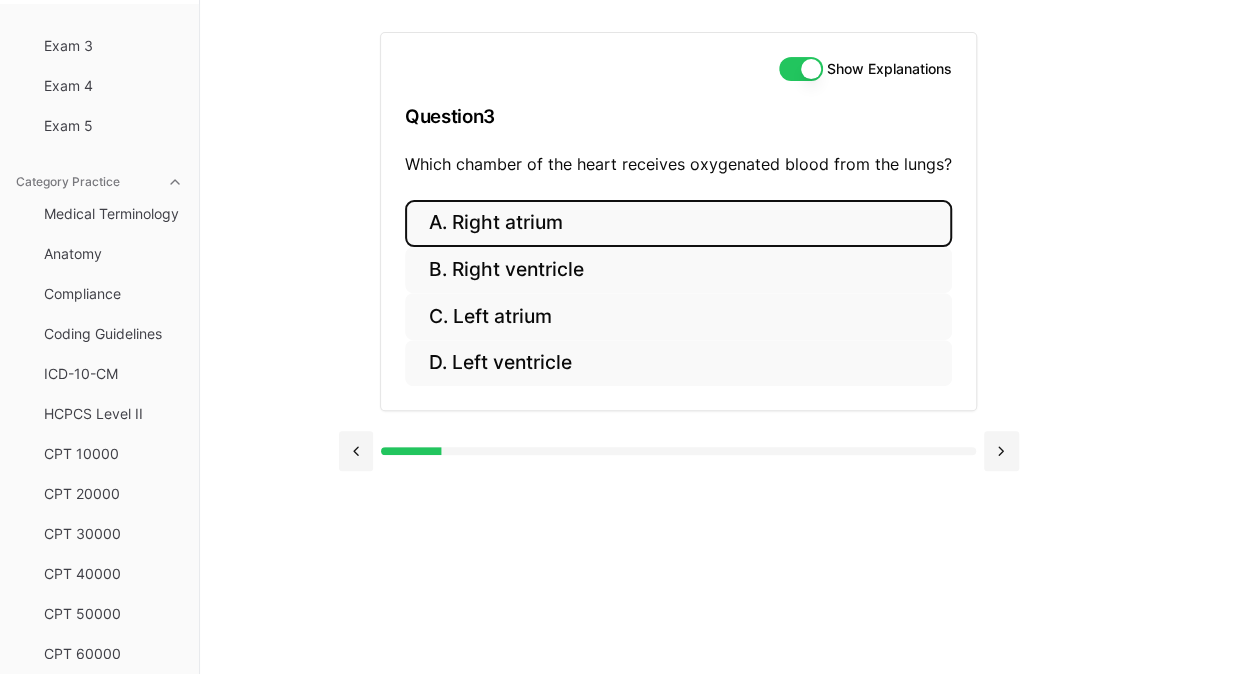 click on "A. Right atrium" at bounding box center (678, 223) 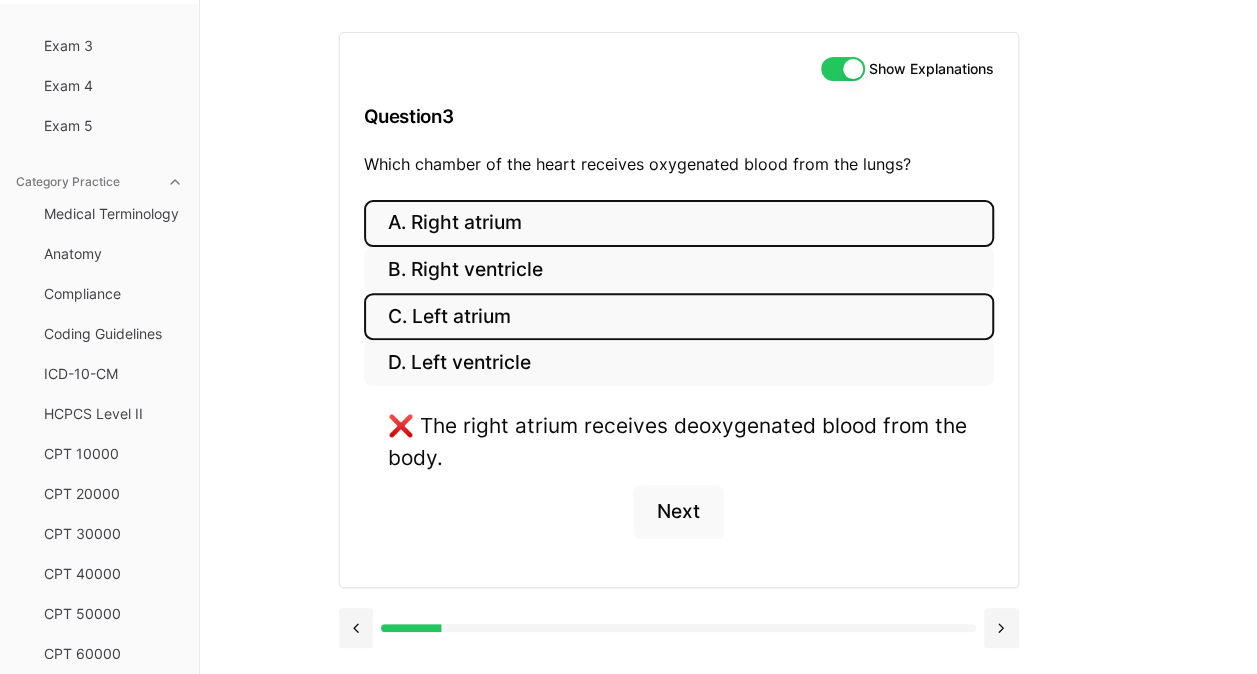 click on "C. Left atrium" at bounding box center (679, 316) 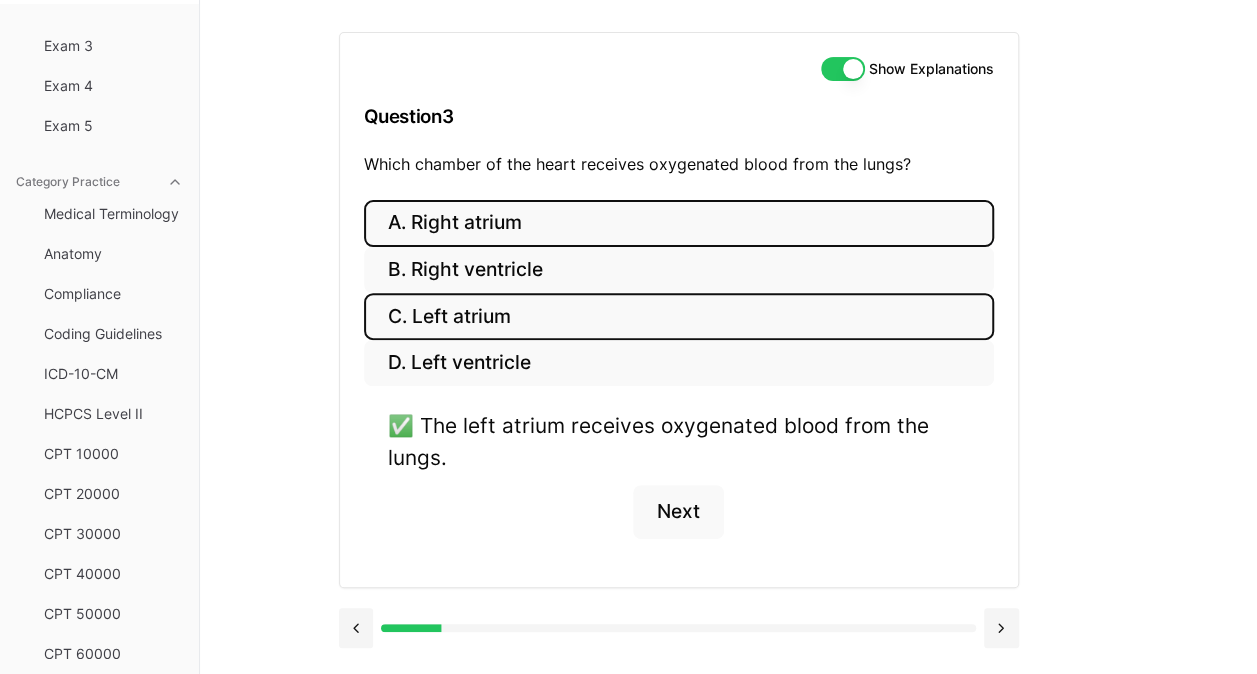 click on "A. Right atrium" at bounding box center [679, 223] 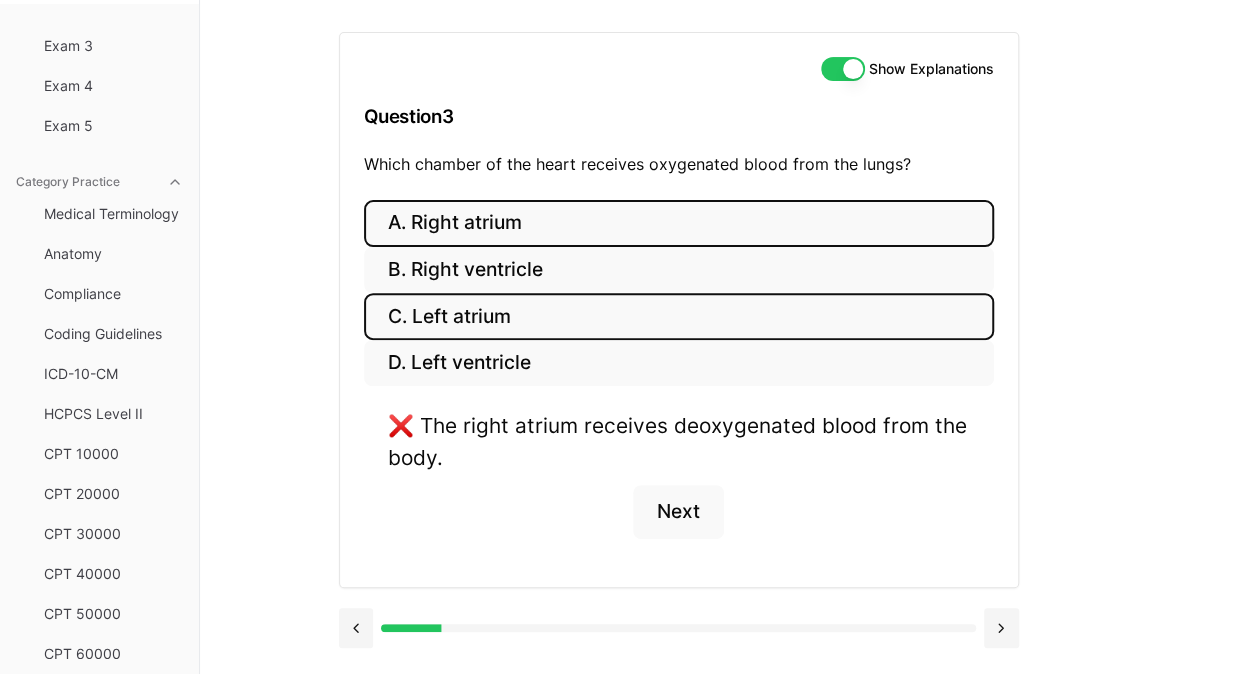 click on "C. Left atrium" at bounding box center (679, 316) 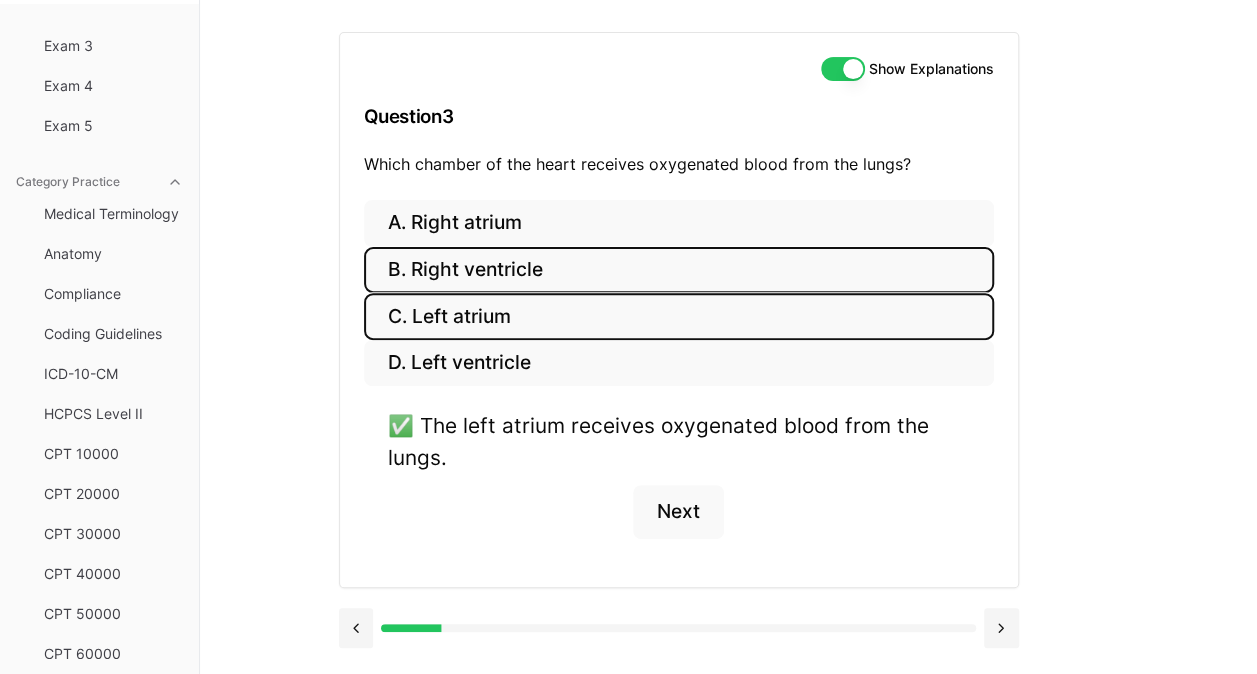 click on "B. Right ventricle" at bounding box center [679, 270] 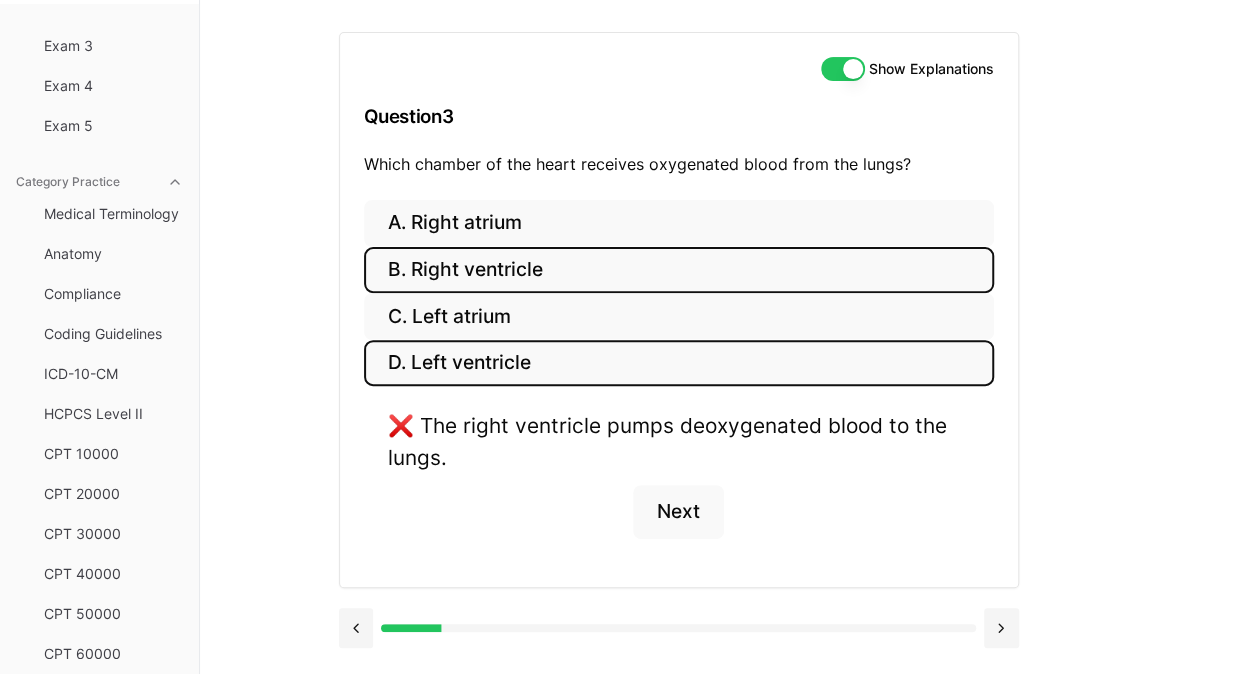 click on "D. Left ventricle" at bounding box center (679, 363) 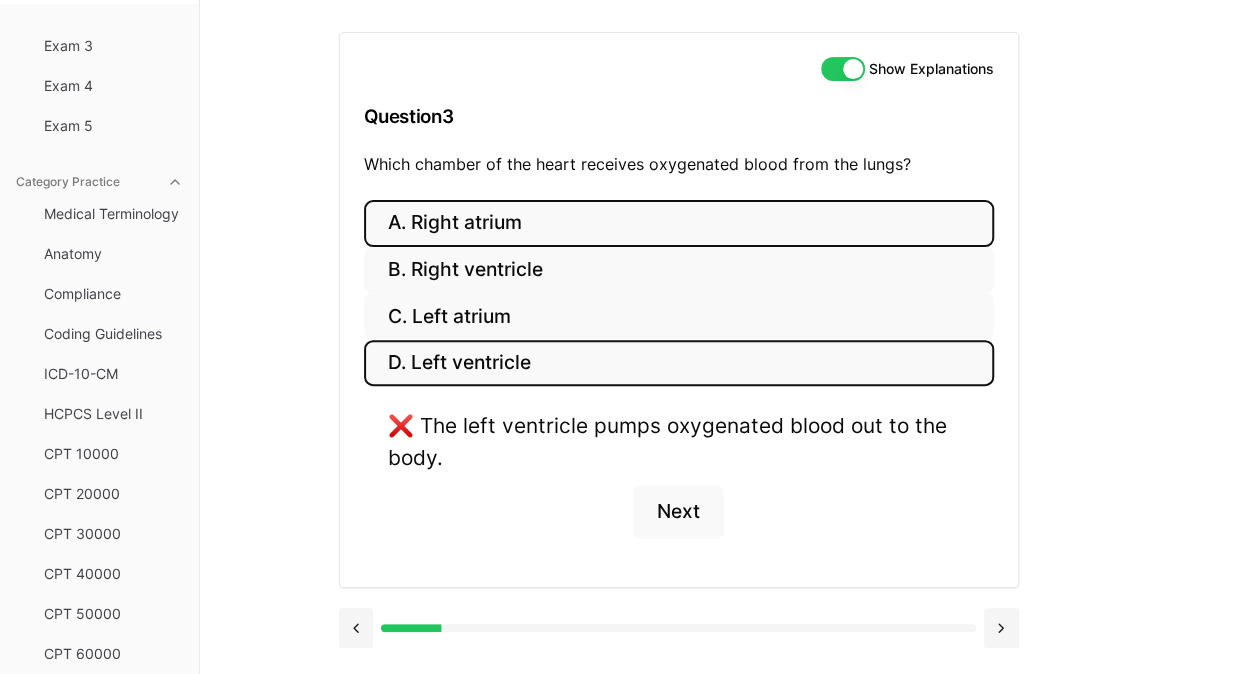 click on "A. Right atrium" at bounding box center (679, 223) 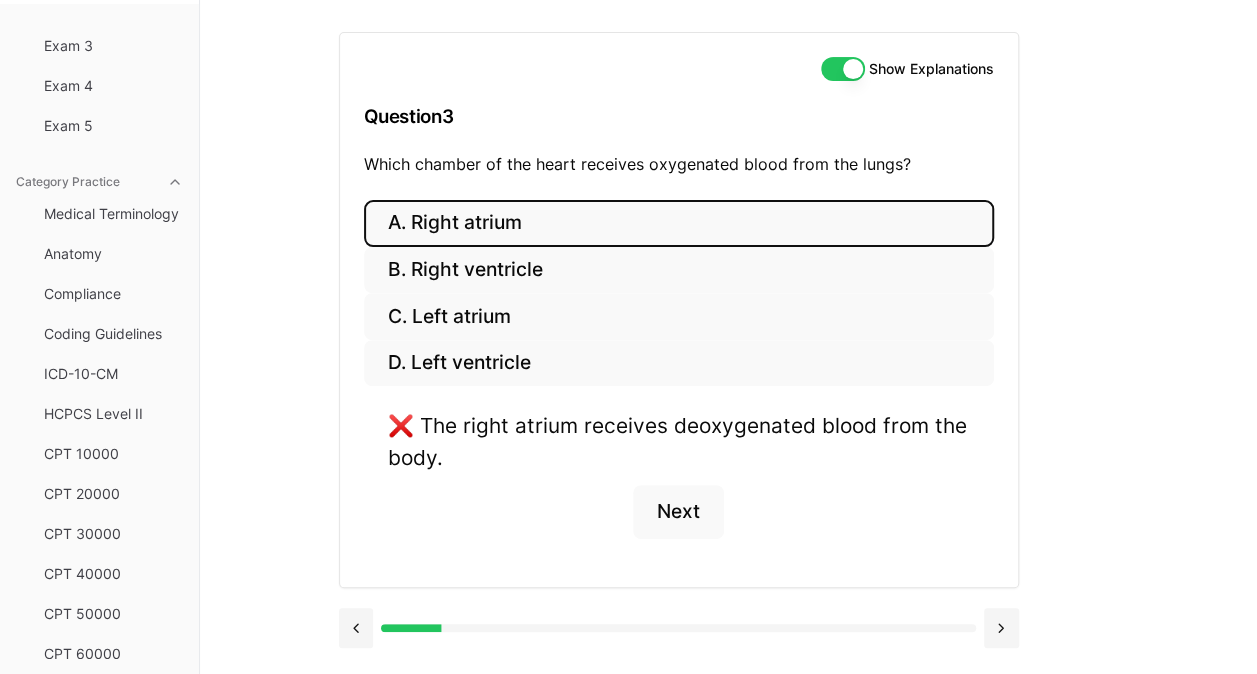 type 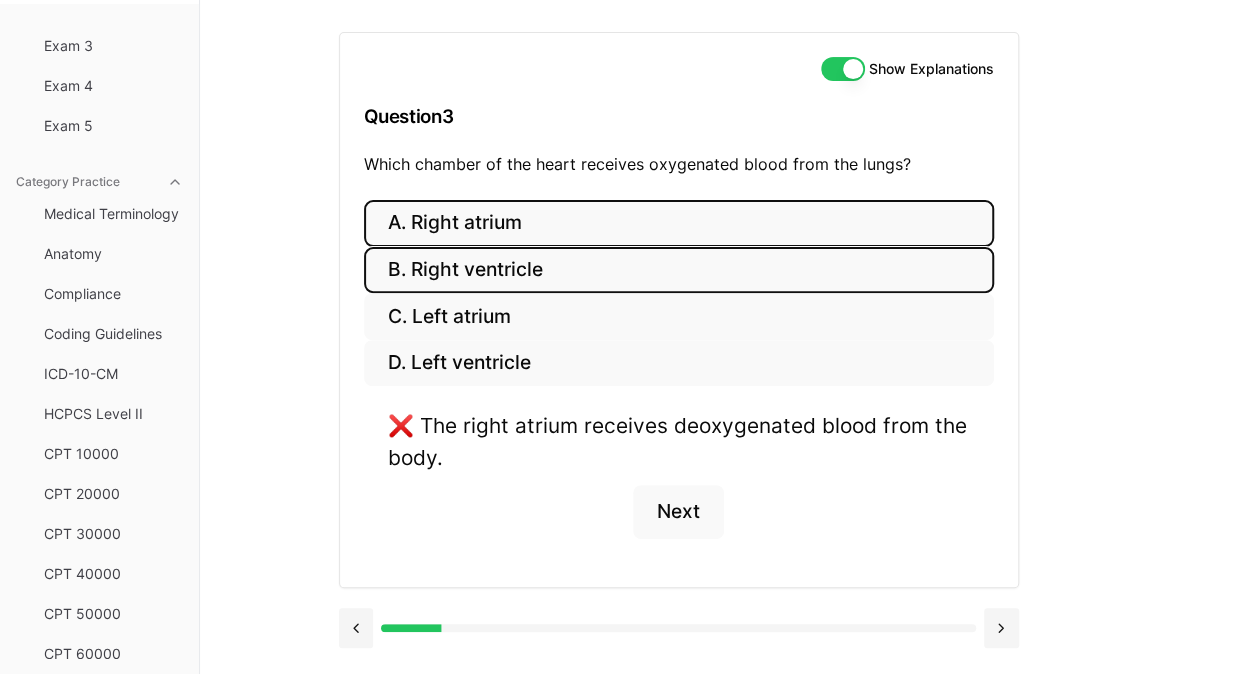 click on "B. Right ventricle" at bounding box center (679, 270) 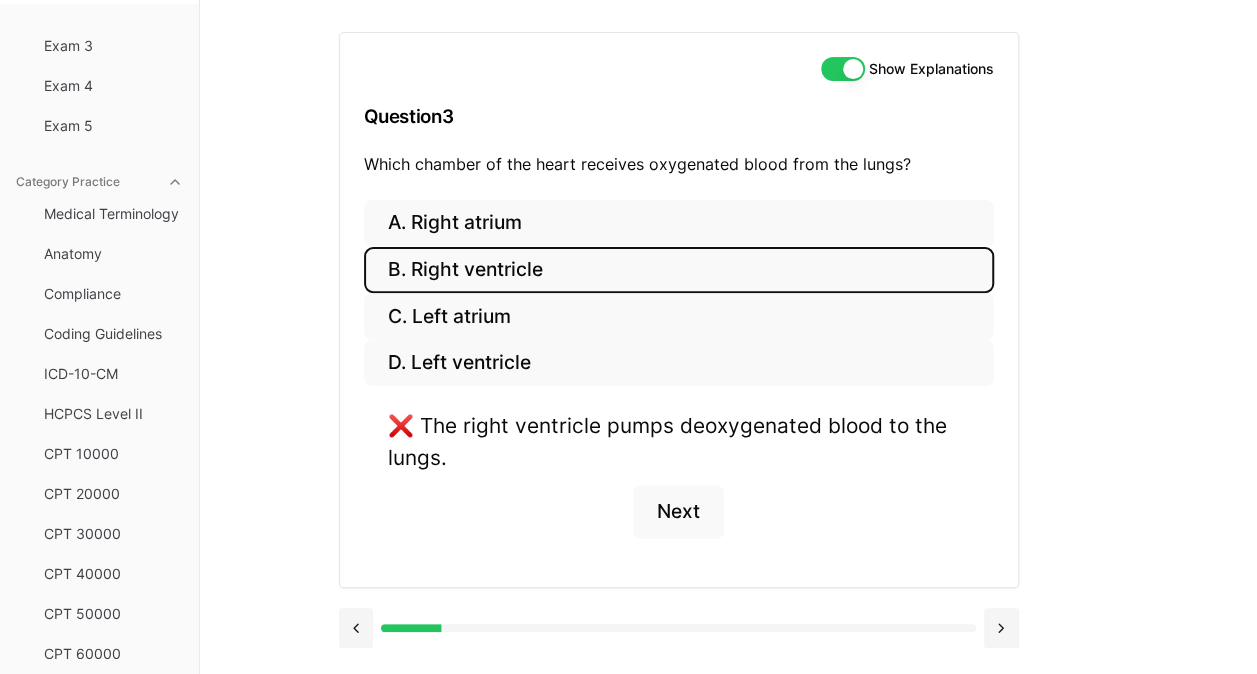 type 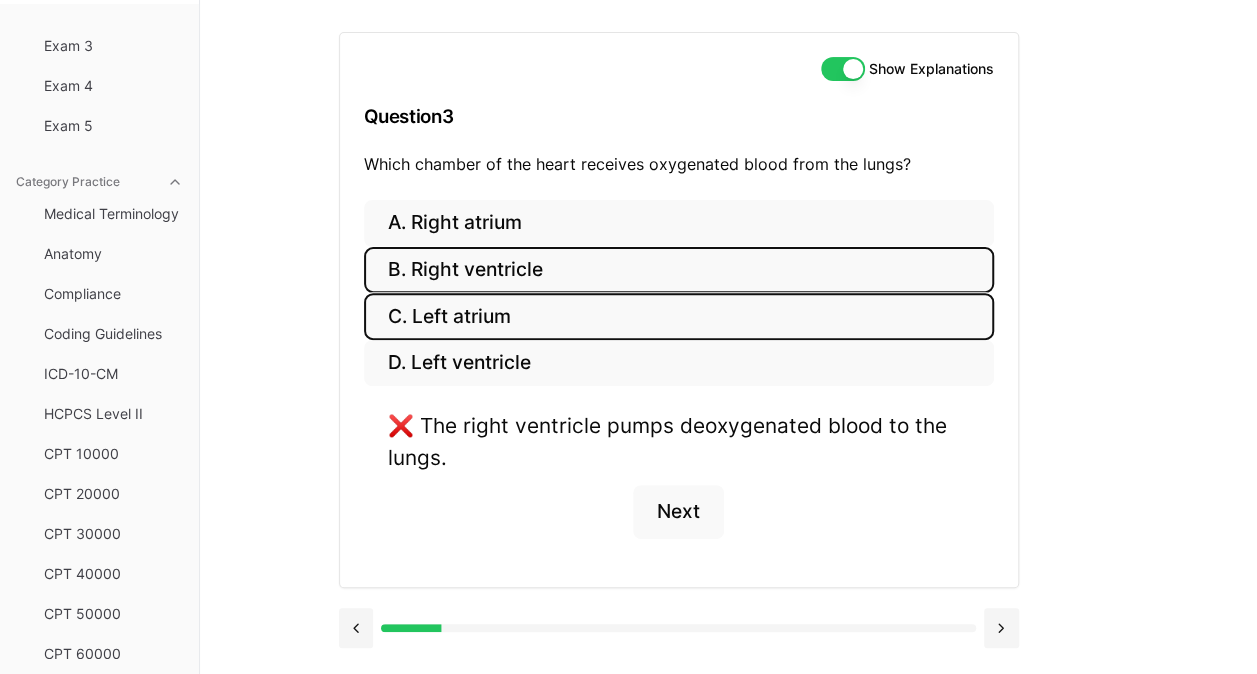click on "C. Left atrium" at bounding box center [679, 316] 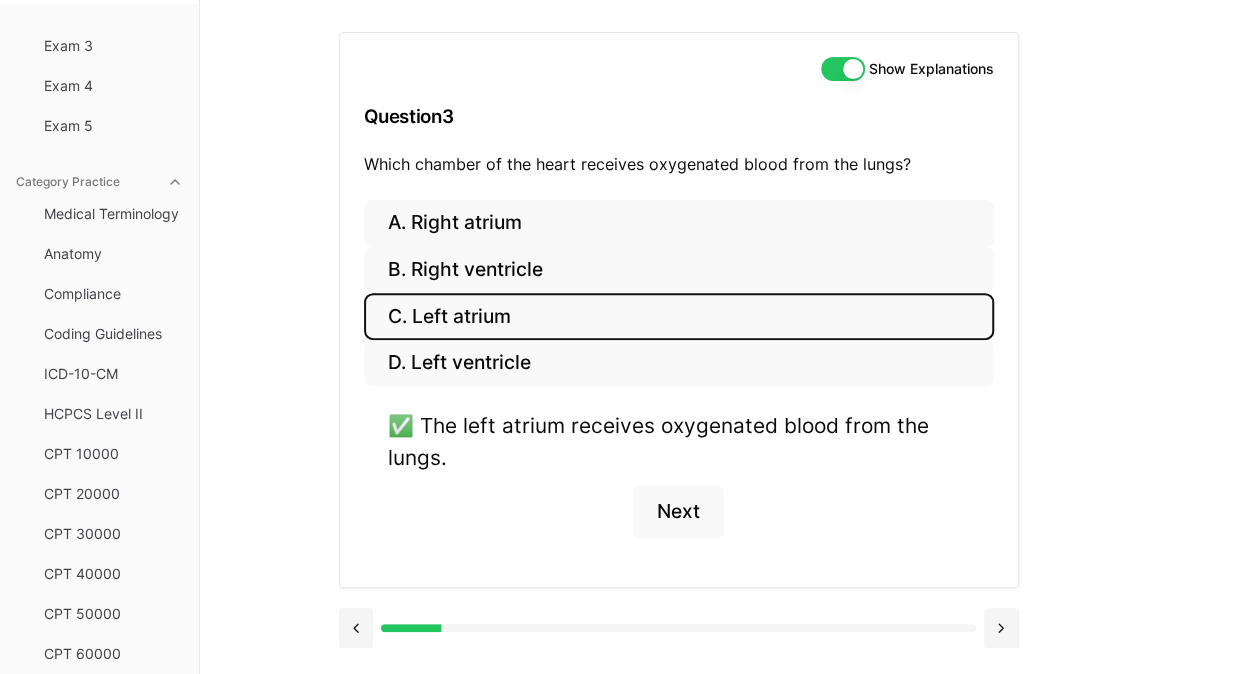 type 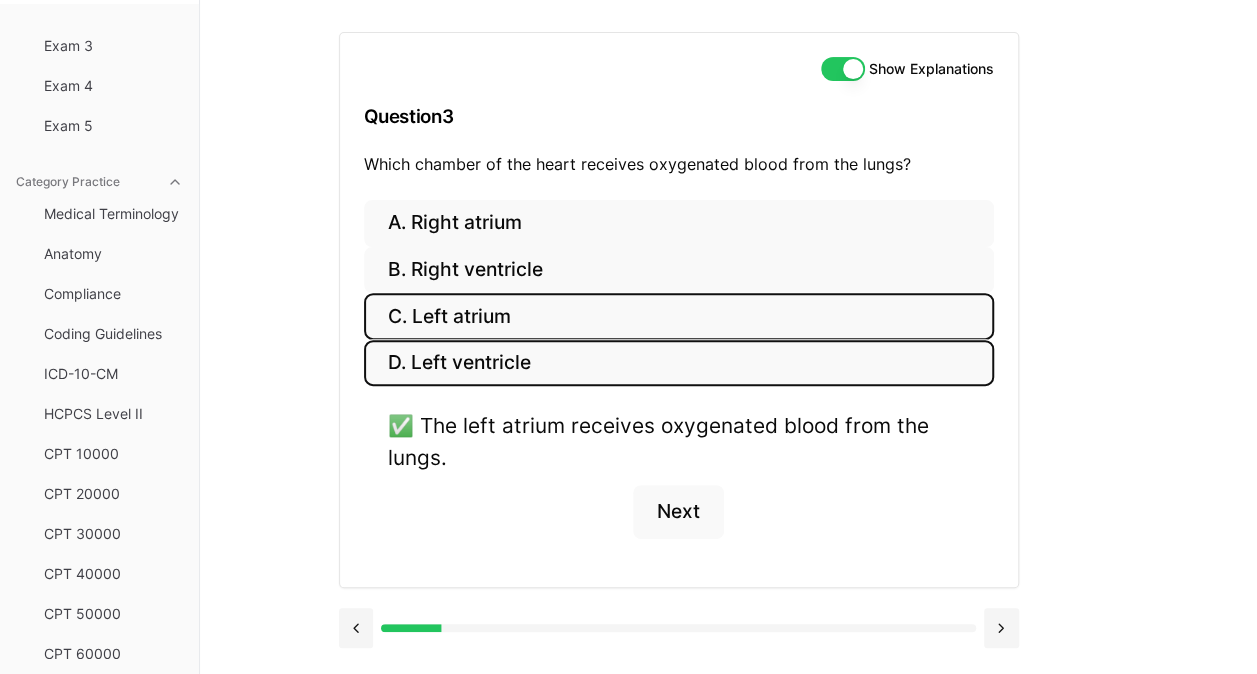 click on "D. Left ventricle" at bounding box center (679, 363) 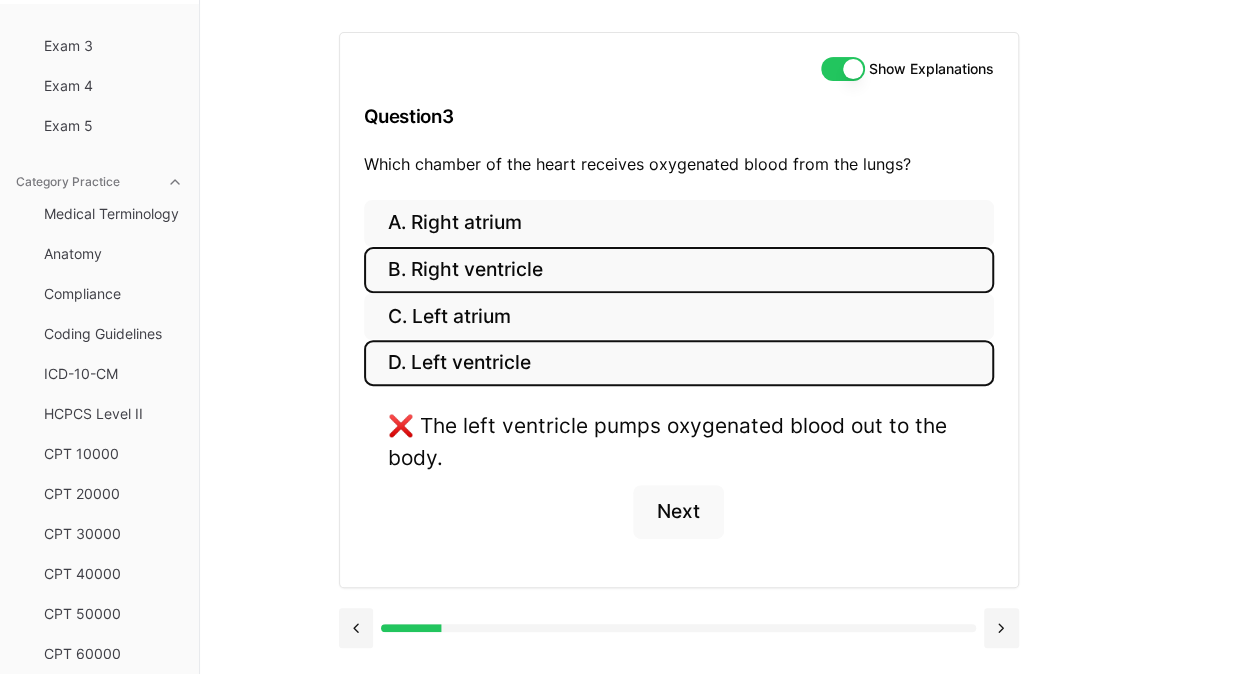 click on "B. Right ventricle" at bounding box center (679, 270) 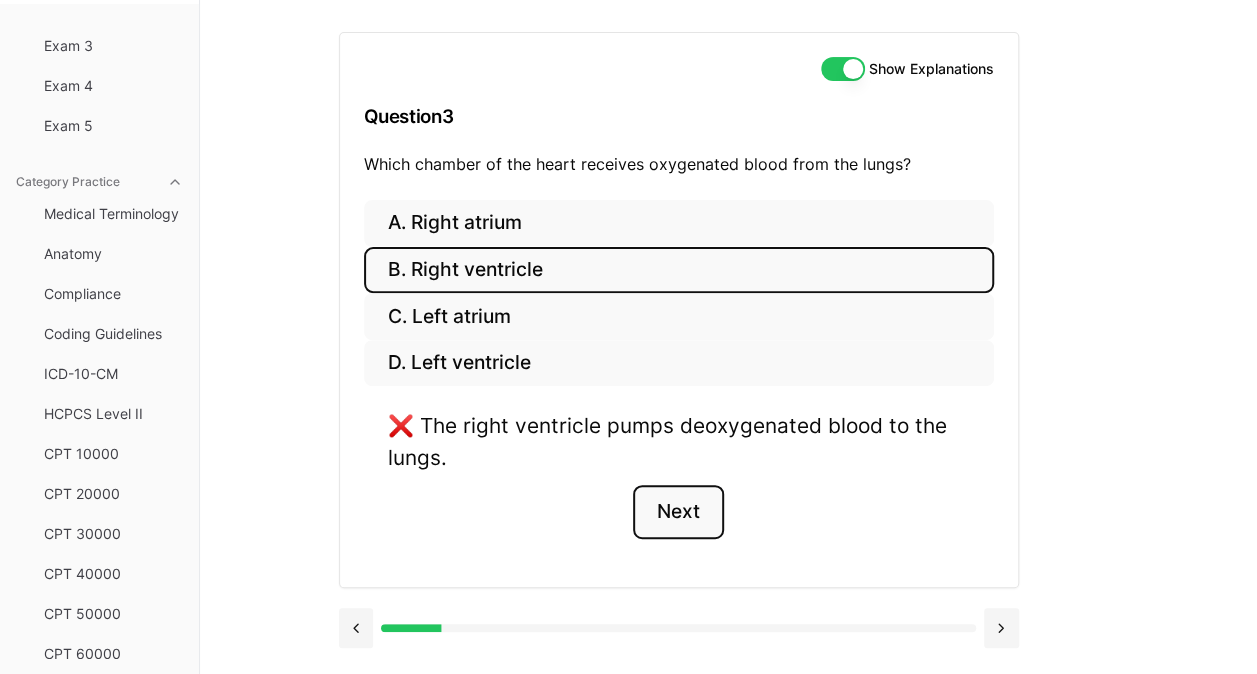 click on "Next" at bounding box center [678, 512] 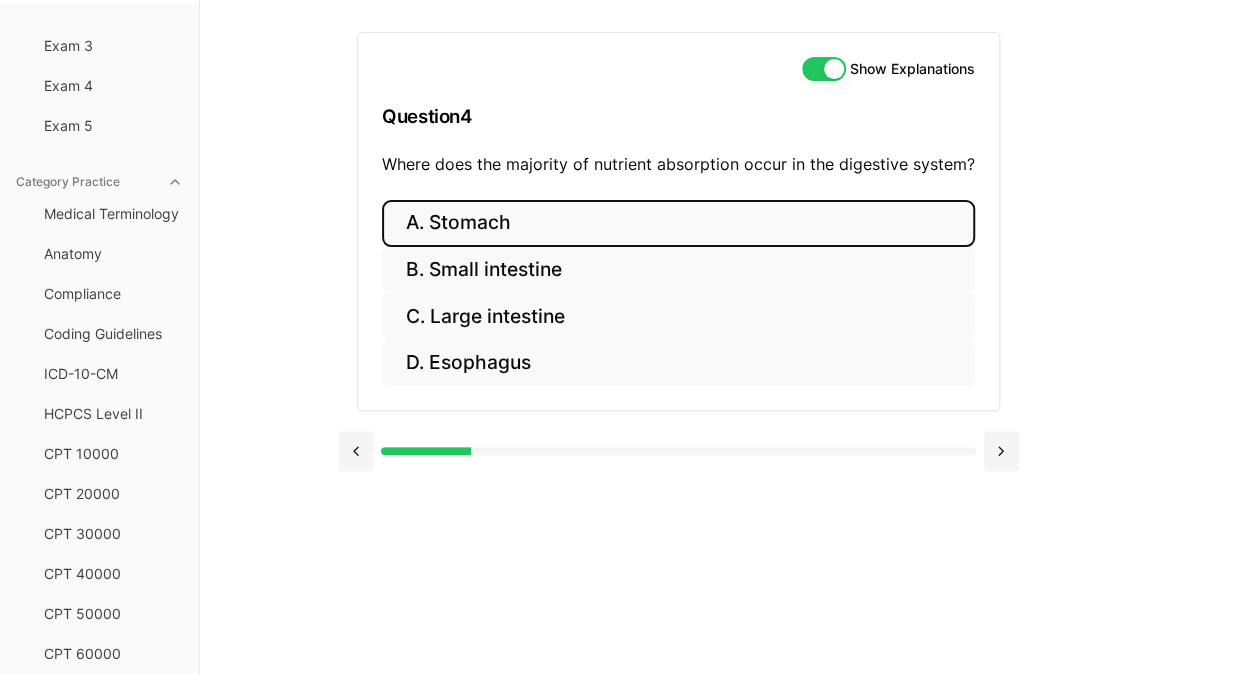 click on "A. Stomach" at bounding box center (678, 223) 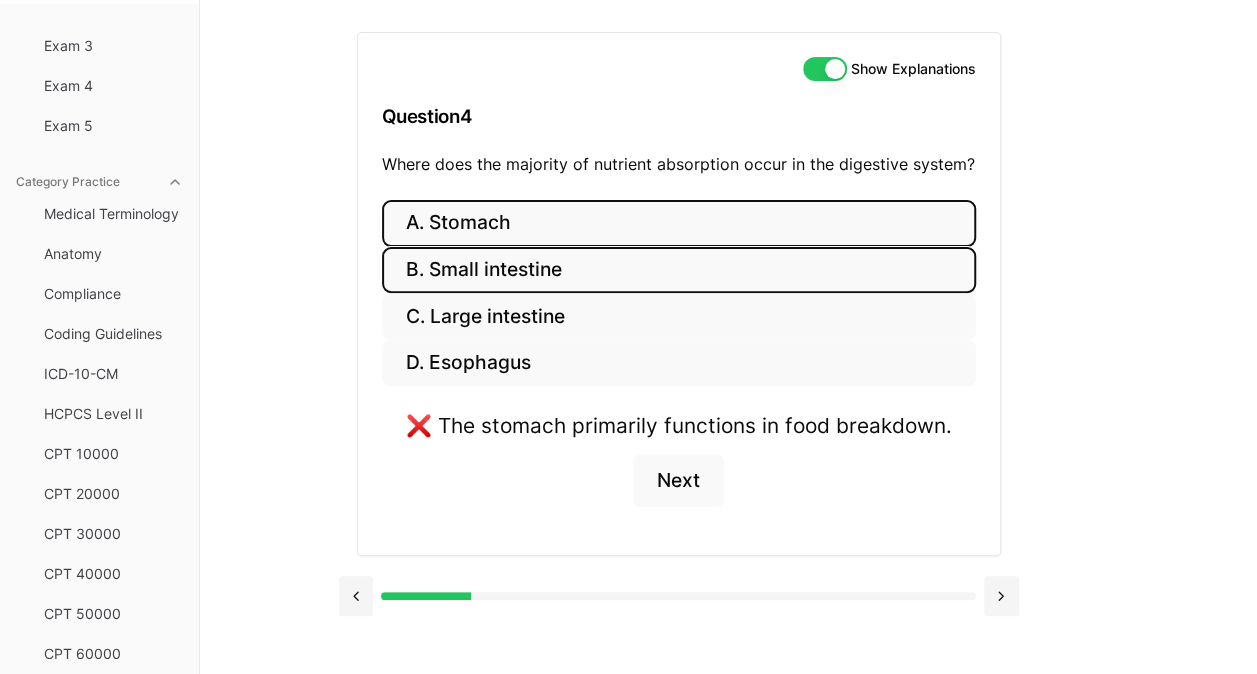 click on "B. Small intestine" at bounding box center (679, 270) 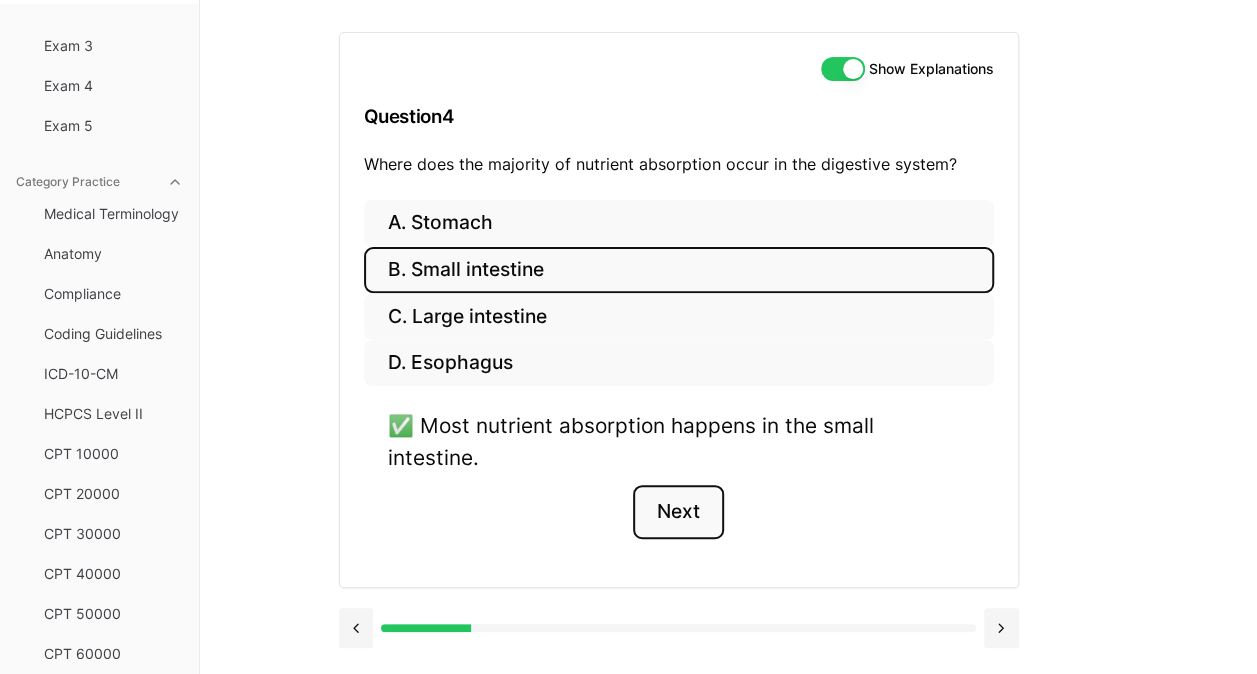 click on "Next" at bounding box center (678, 512) 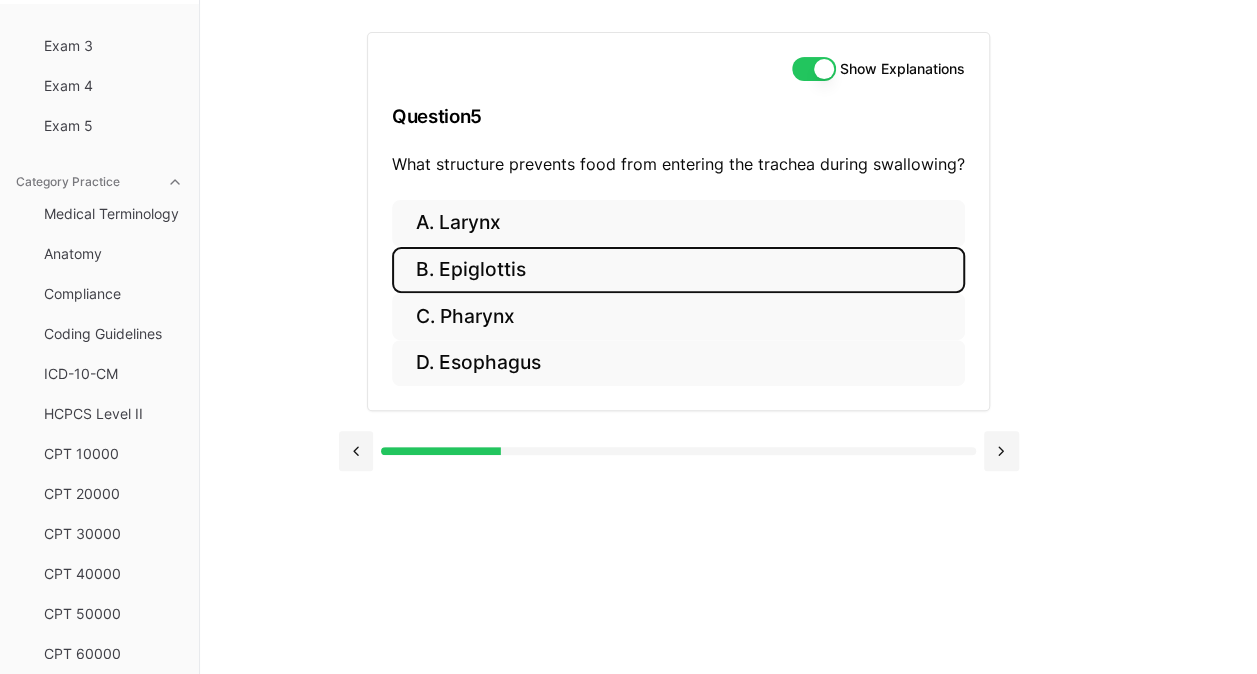 click on "B. Epiglottis" at bounding box center [678, 270] 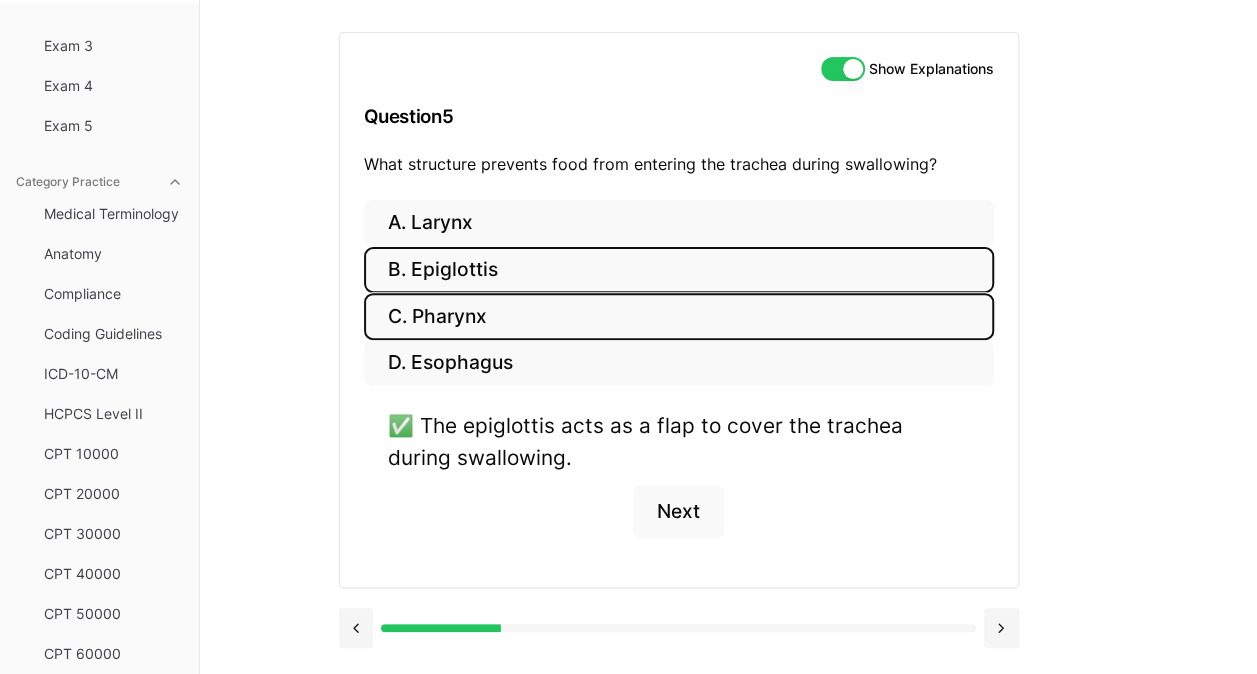 click on "C. Pharynx" at bounding box center [679, 316] 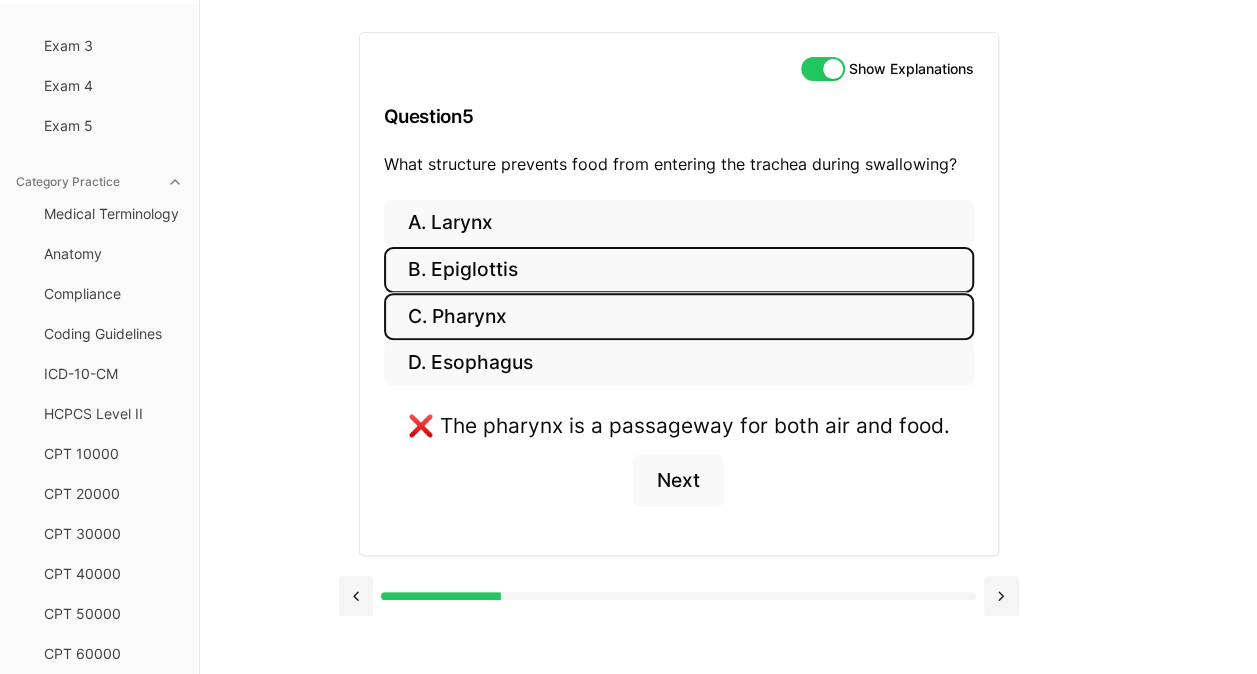 click on "B. Epiglottis" at bounding box center [679, 270] 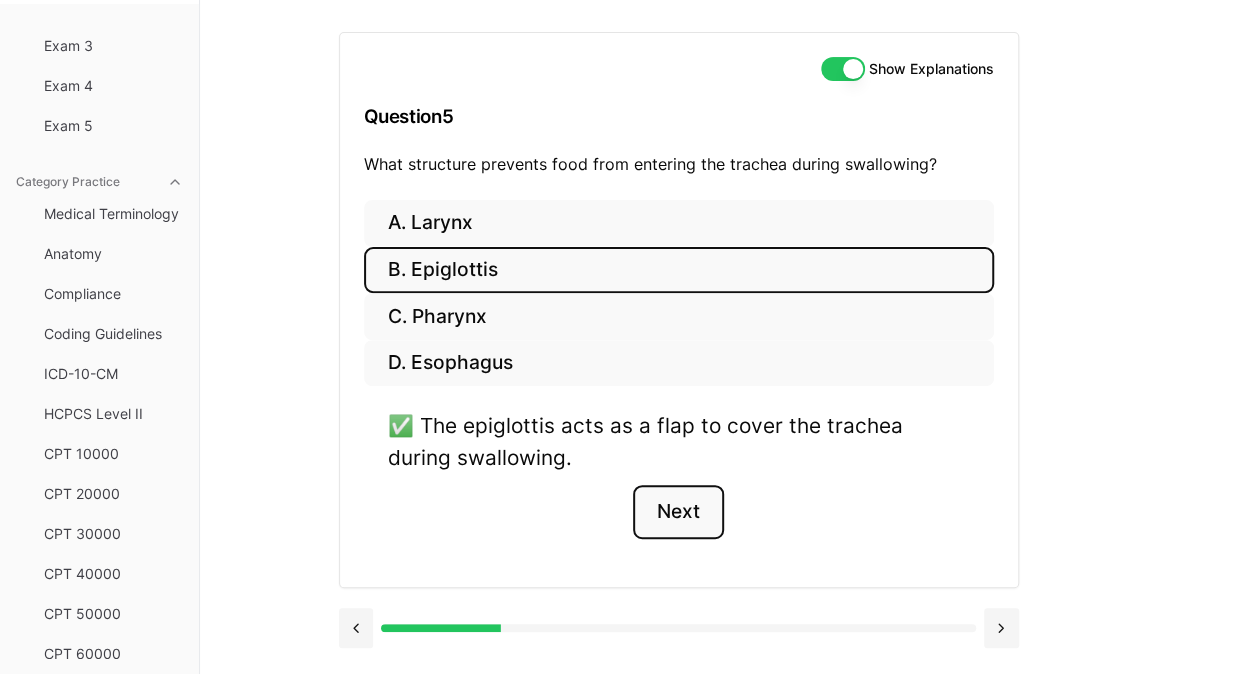 click on "Next" at bounding box center (678, 512) 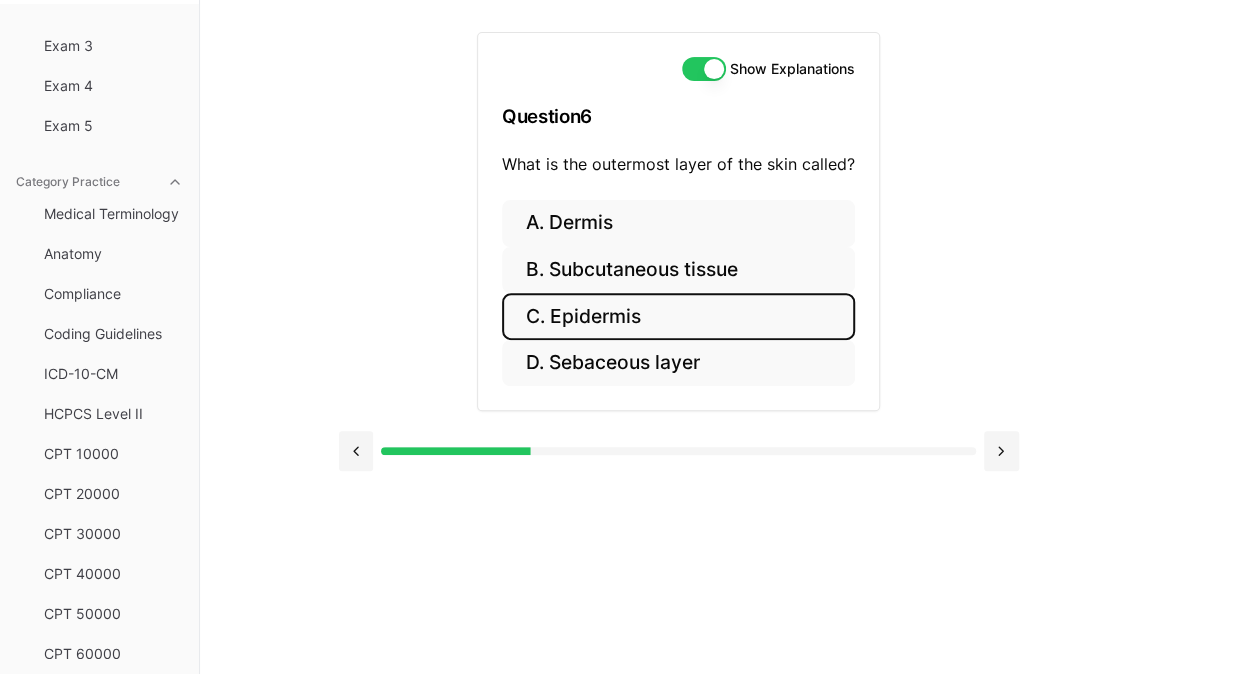 click on "C. Epidermis" at bounding box center [678, 316] 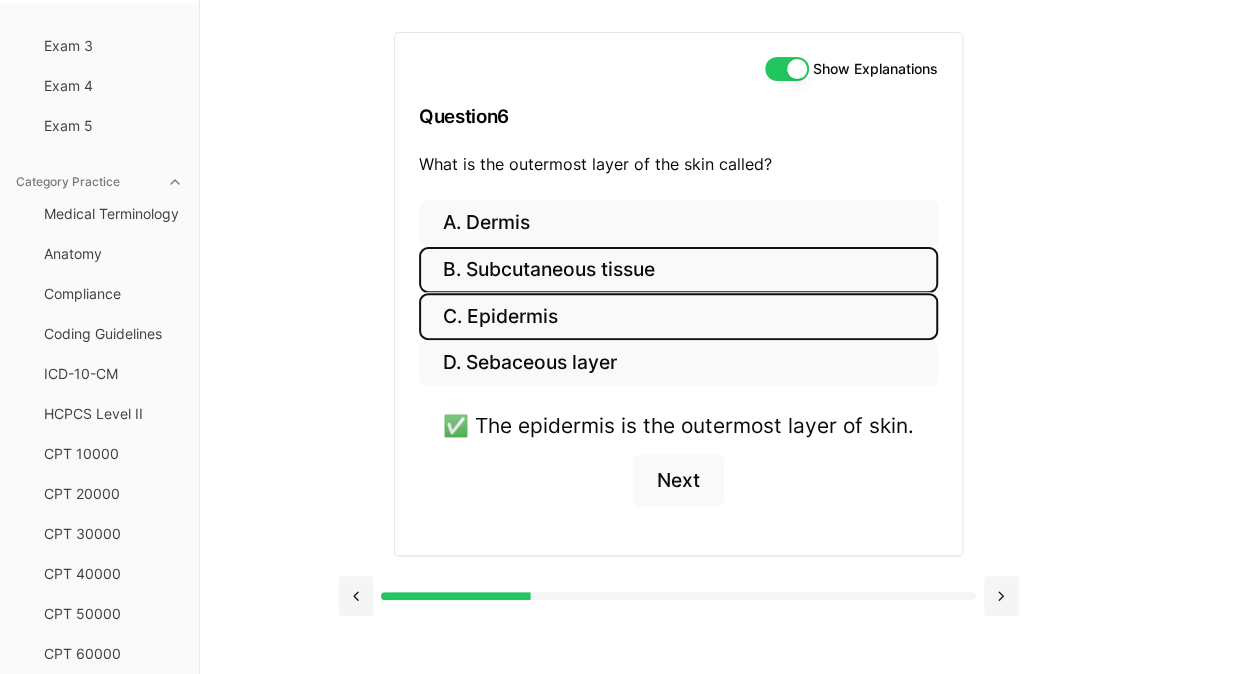 click on "B. Subcutaneous tissue" at bounding box center (678, 270) 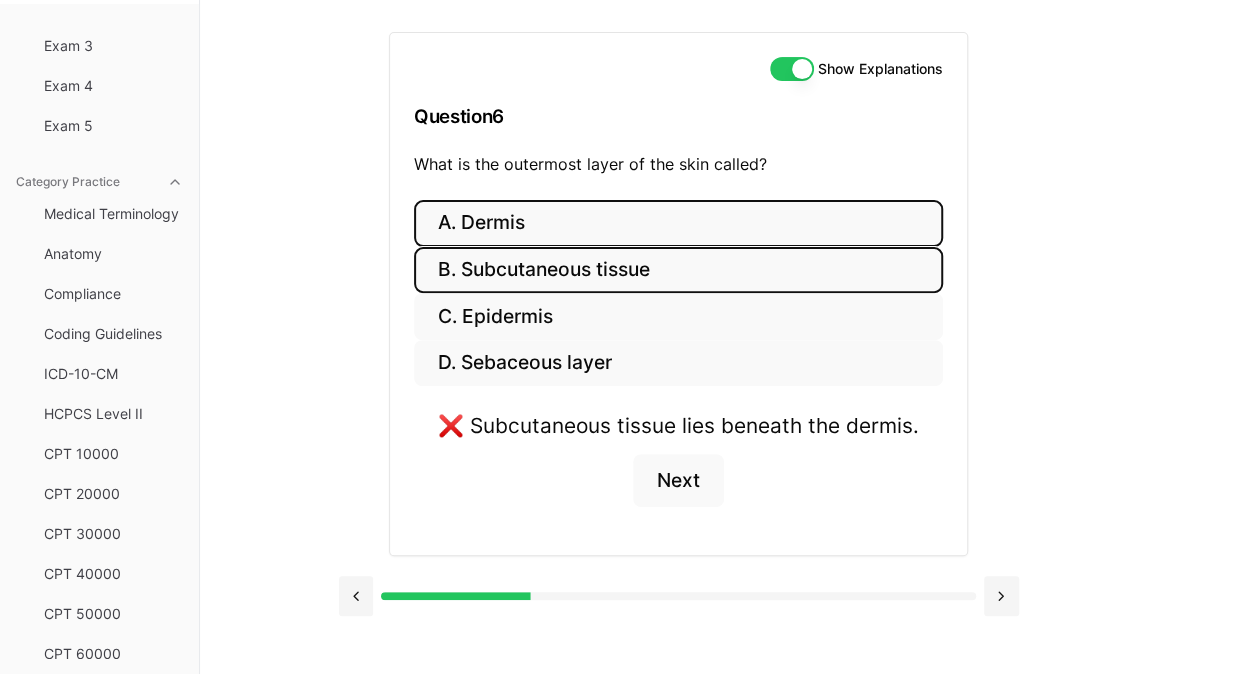 click on "A. Dermis" at bounding box center [678, 223] 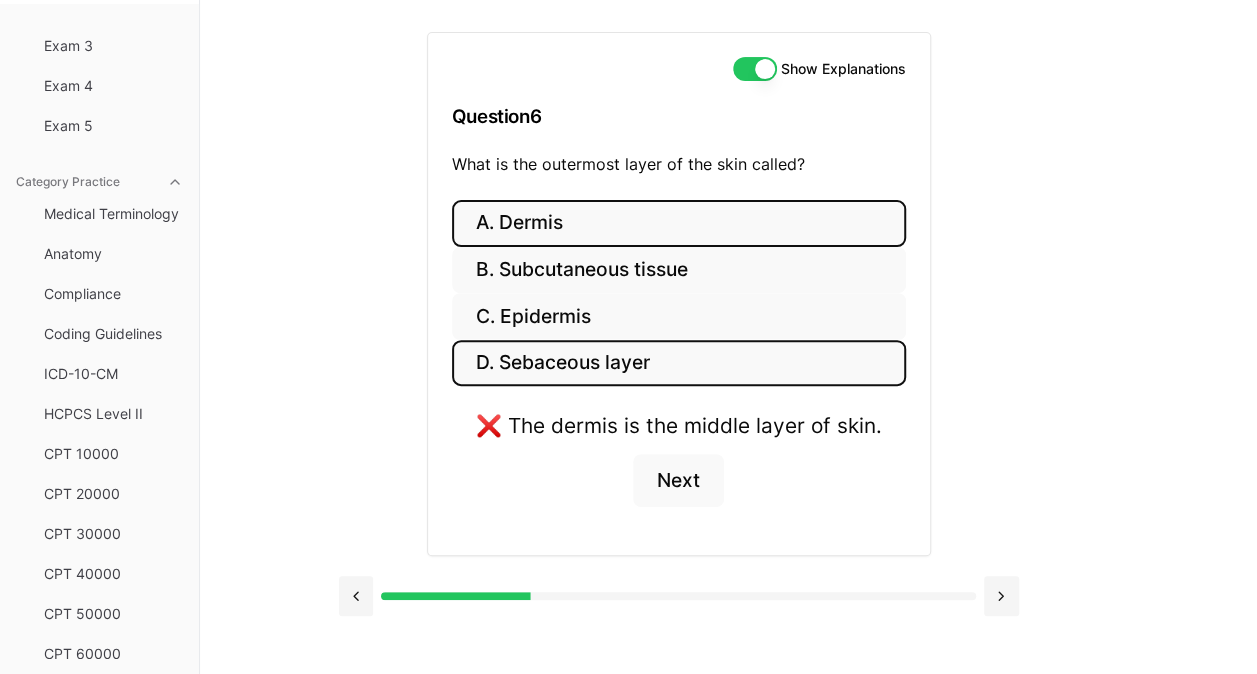 click on "D. Sebaceous layer" at bounding box center (679, 363) 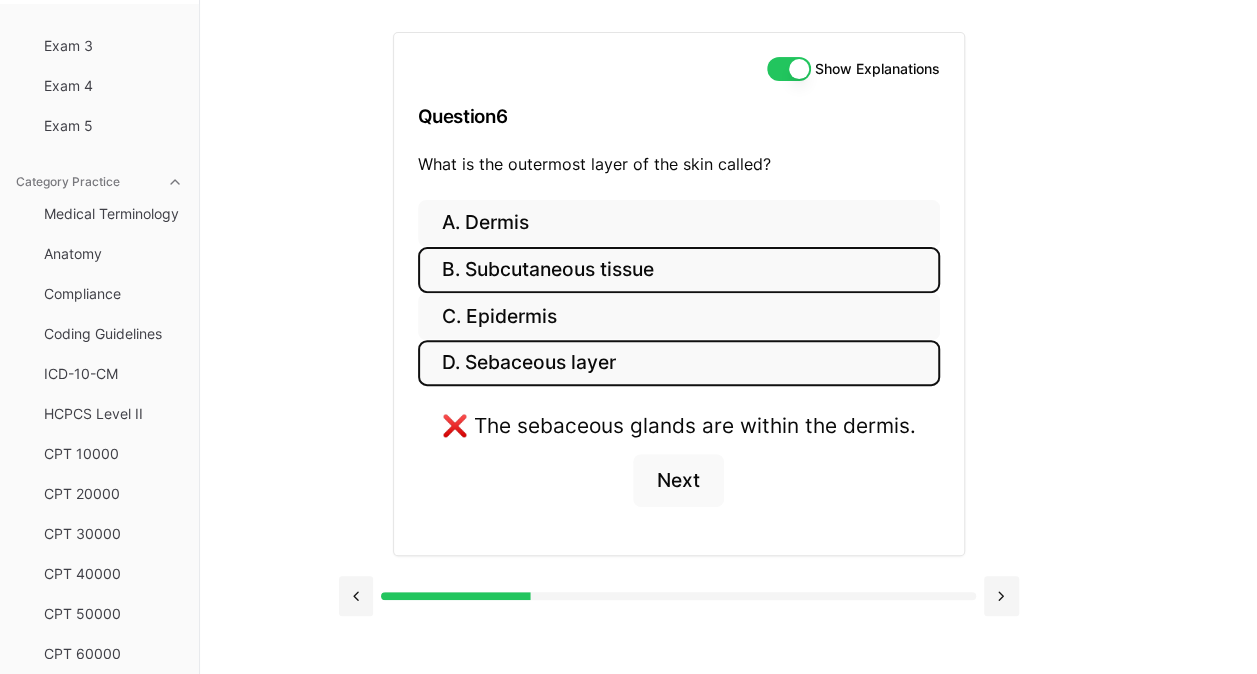 click on "B. Subcutaneous tissue" at bounding box center [679, 270] 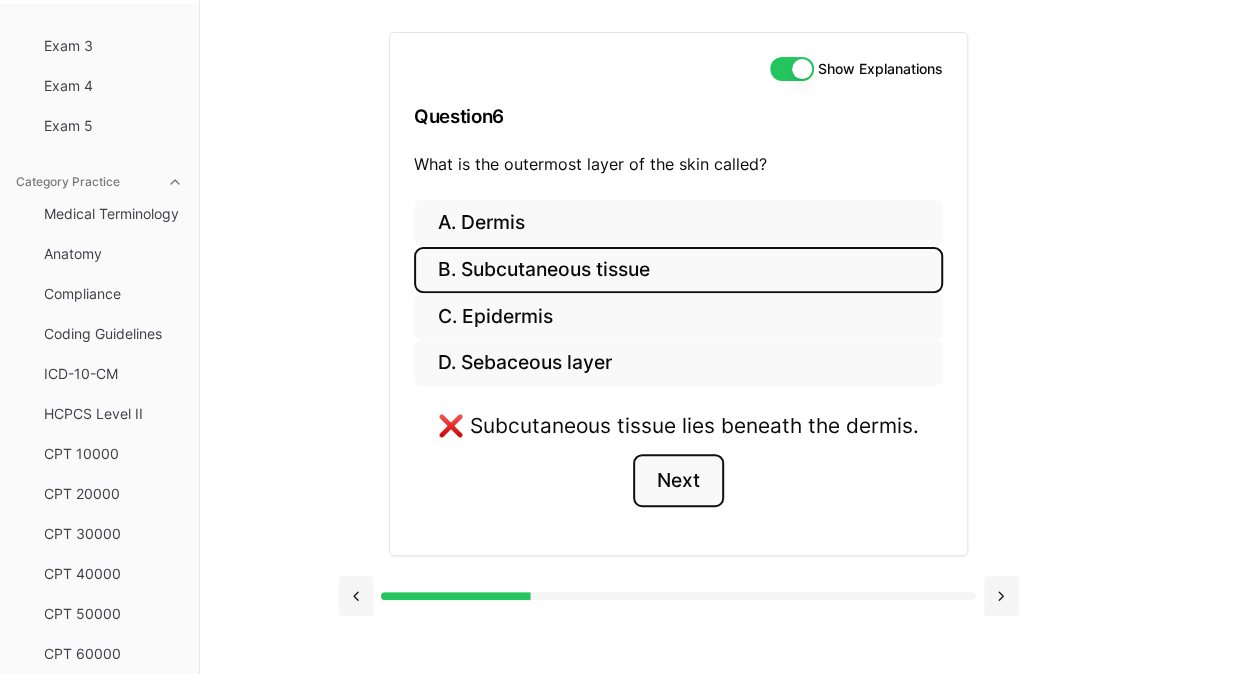 click on "Next" at bounding box center (678, 481) 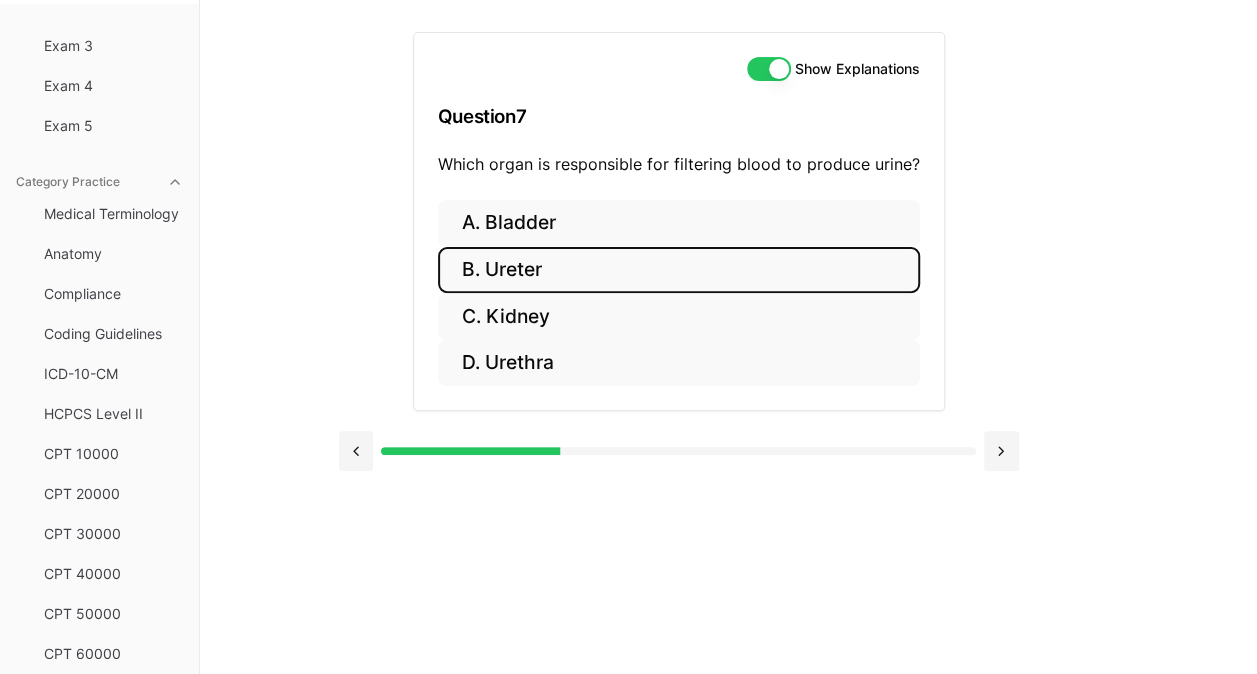 click on "B. Ureter" at bounding box center (679, 270) 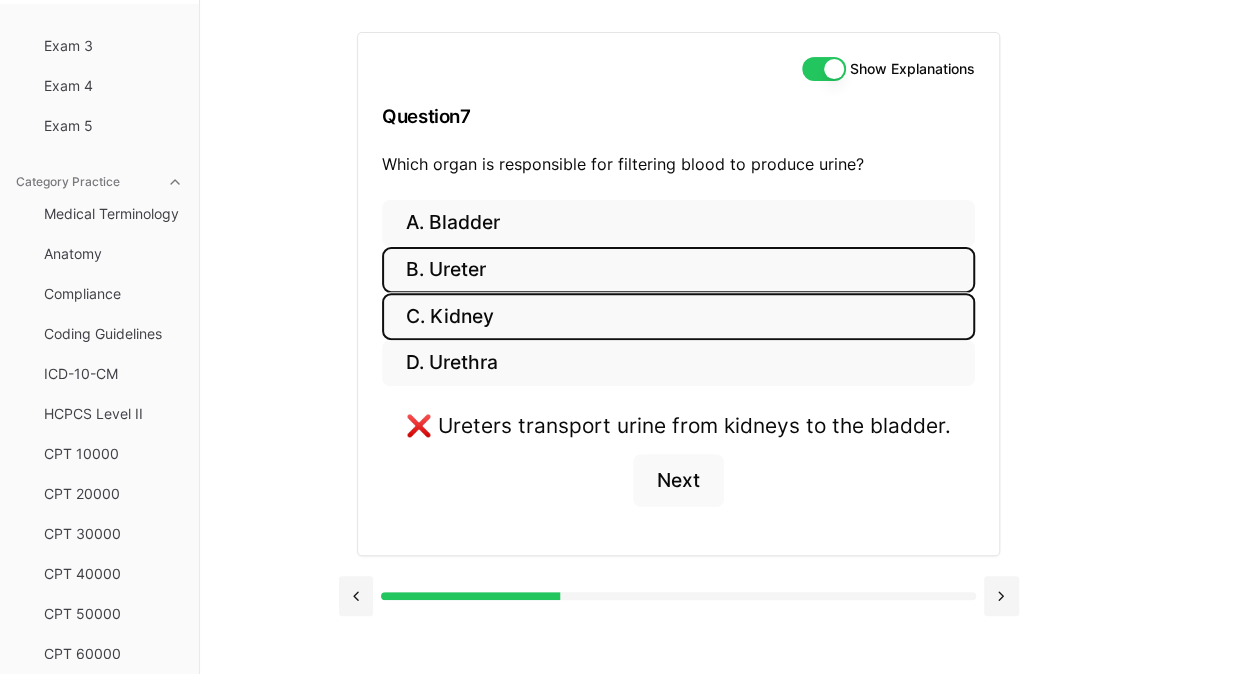 click on "C. Kidney" at bounding box center [678, 316] 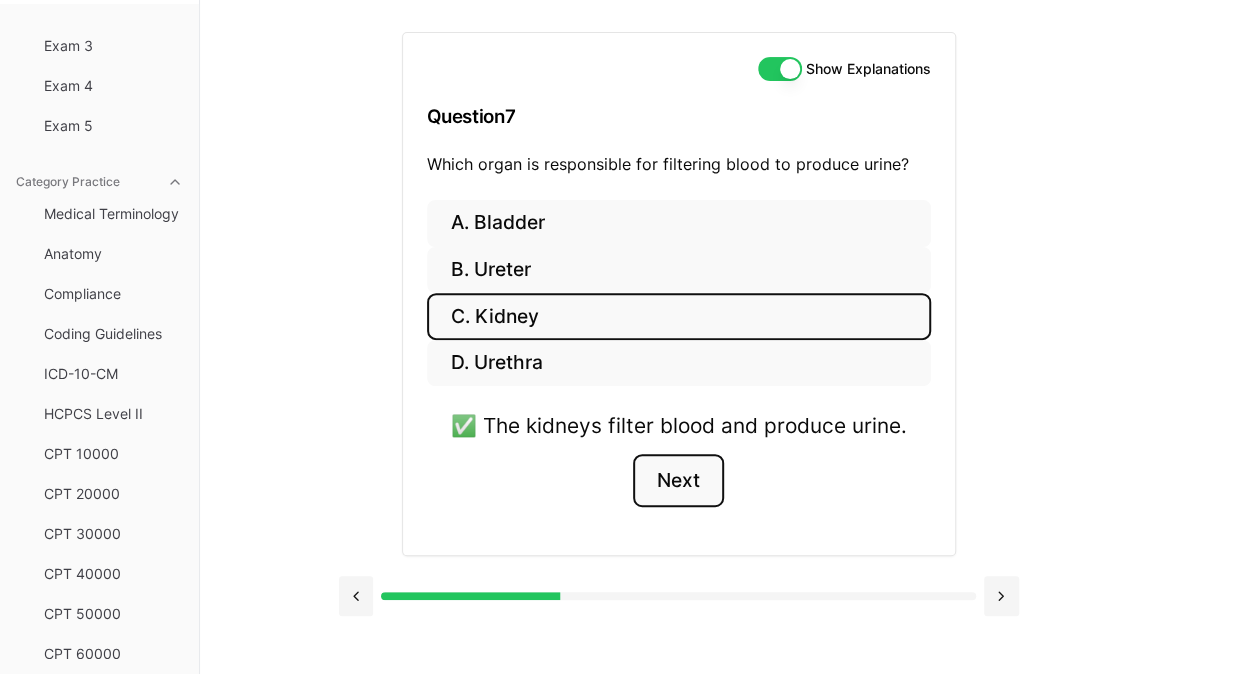 click on "Next" at bounding box center (678, 481) 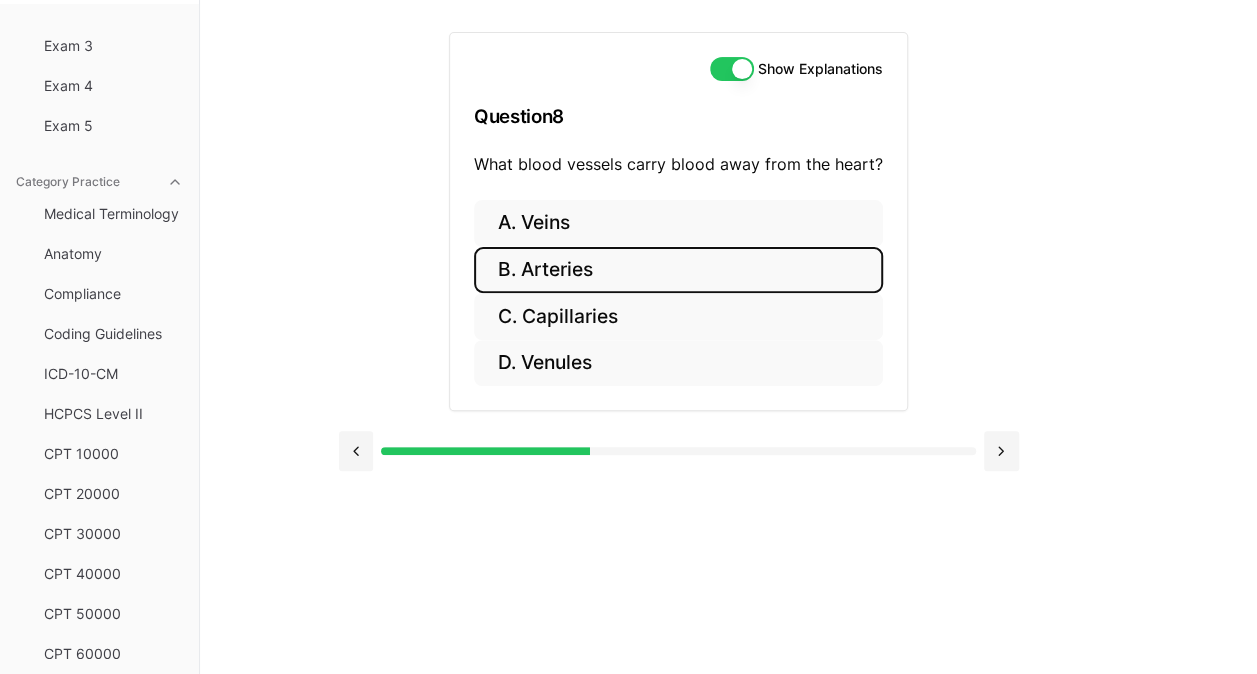 click on "B. Arteries" at bounding box center (678, 270) 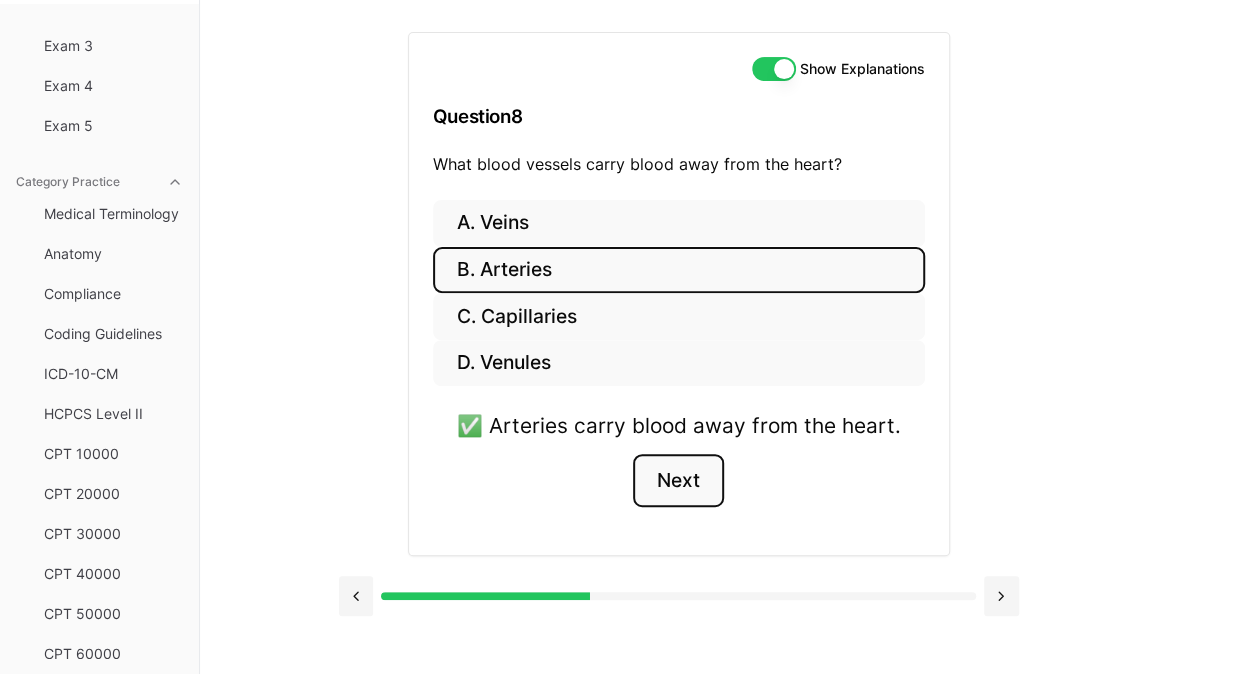 click on "Next" at bounding box center [678, 481] 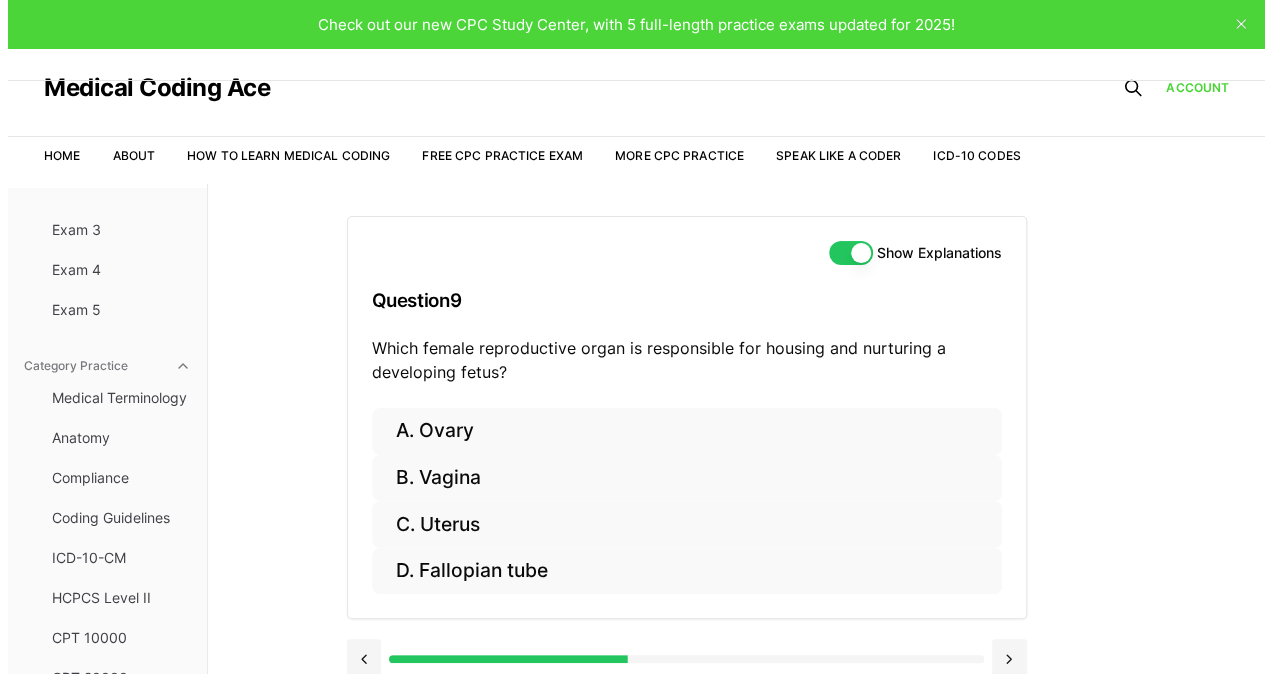 scroll, scrollTop: 184, scrollLeft: 0, axis: vertical 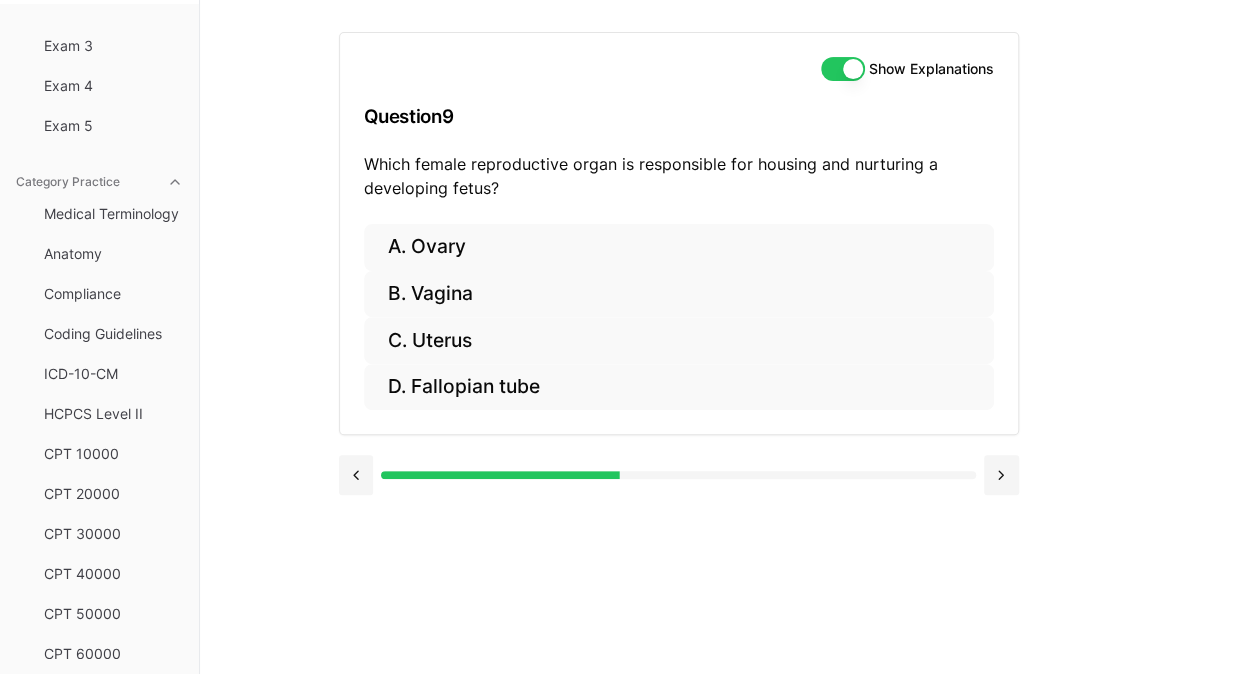 drag, startPoint x: 674, startPoint y: 467, endPoint x: 812, endPoint y: 697, distance: 268.2238 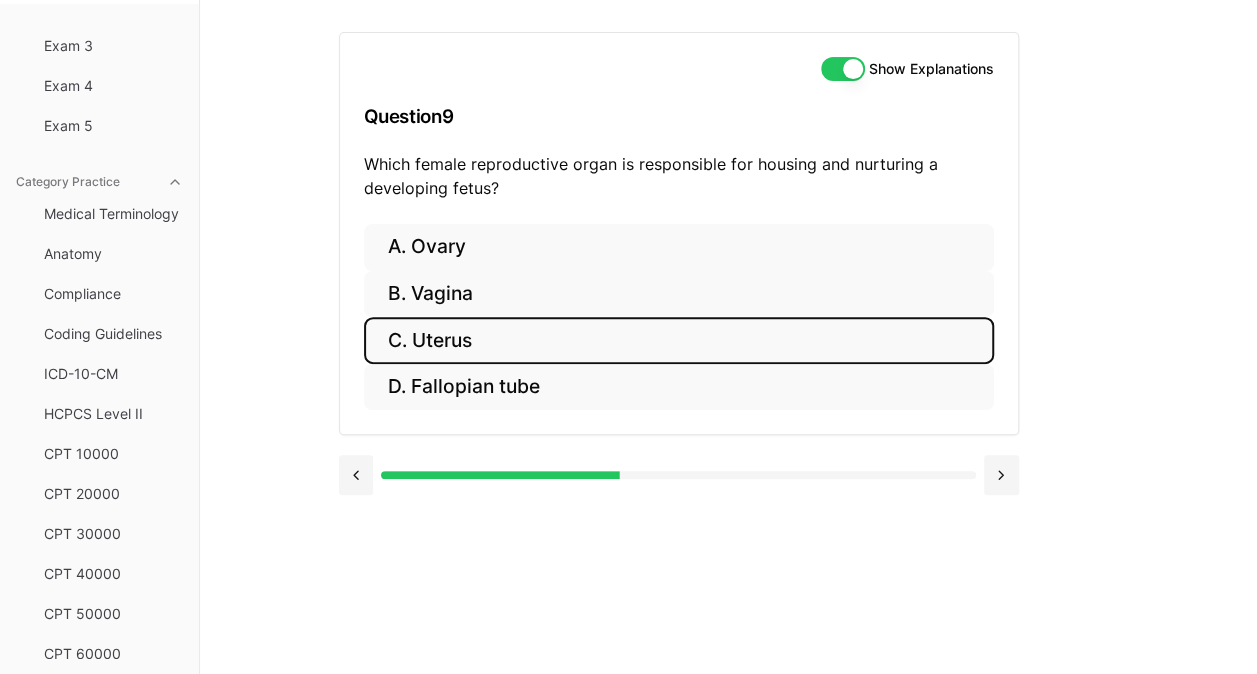 click on "C. Uterus" at bounding box center (679, 340) 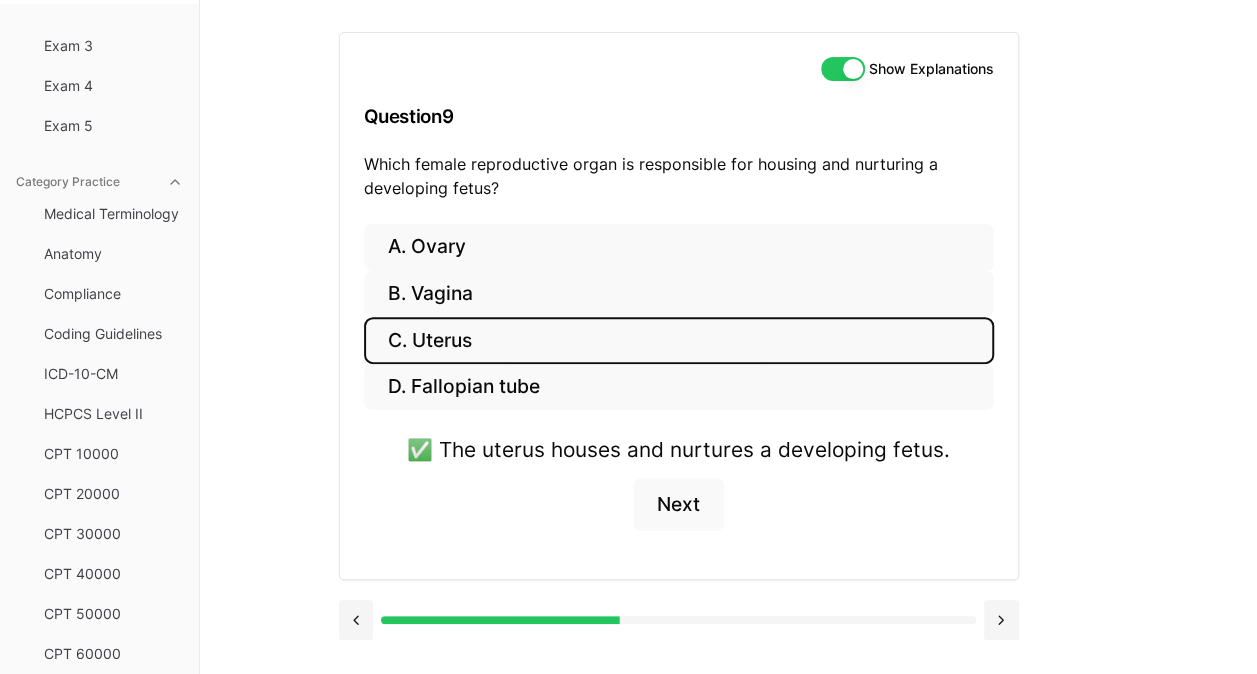 click on "C. Uterus" at bounding box center (679, 340) 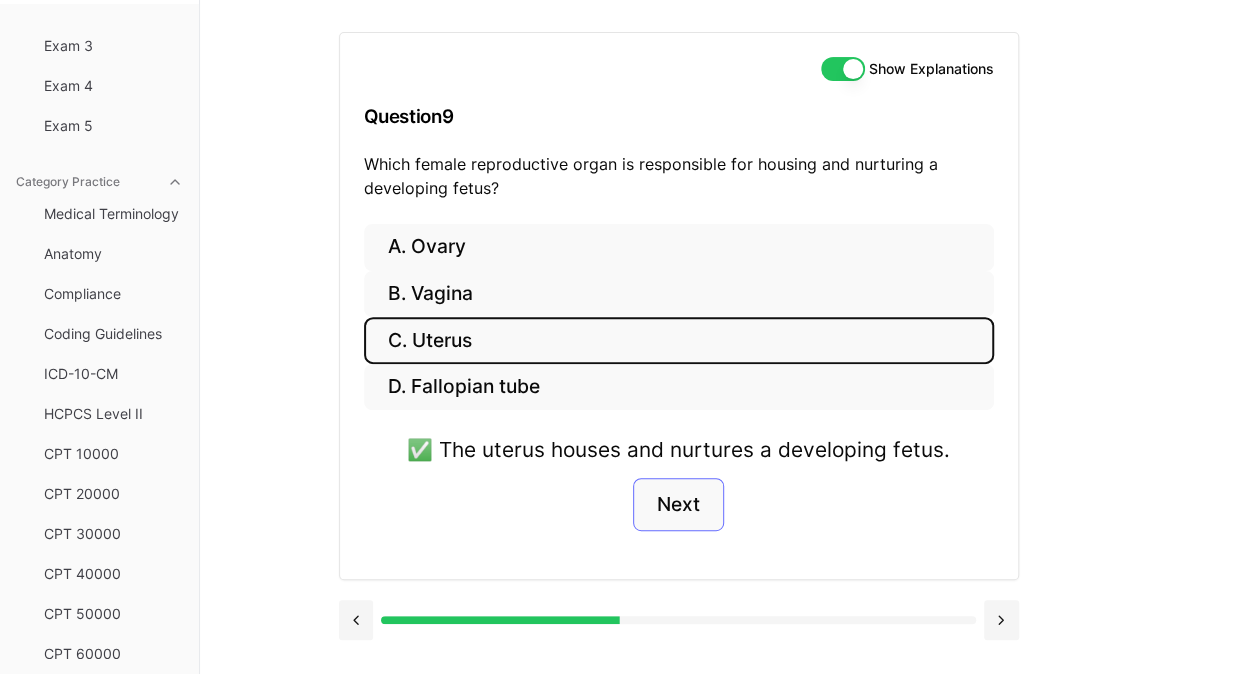 drag, startPoint x: 492, startPoint y: 336, endPoint x: 691, endPoint y: 510, distance: 264.3426 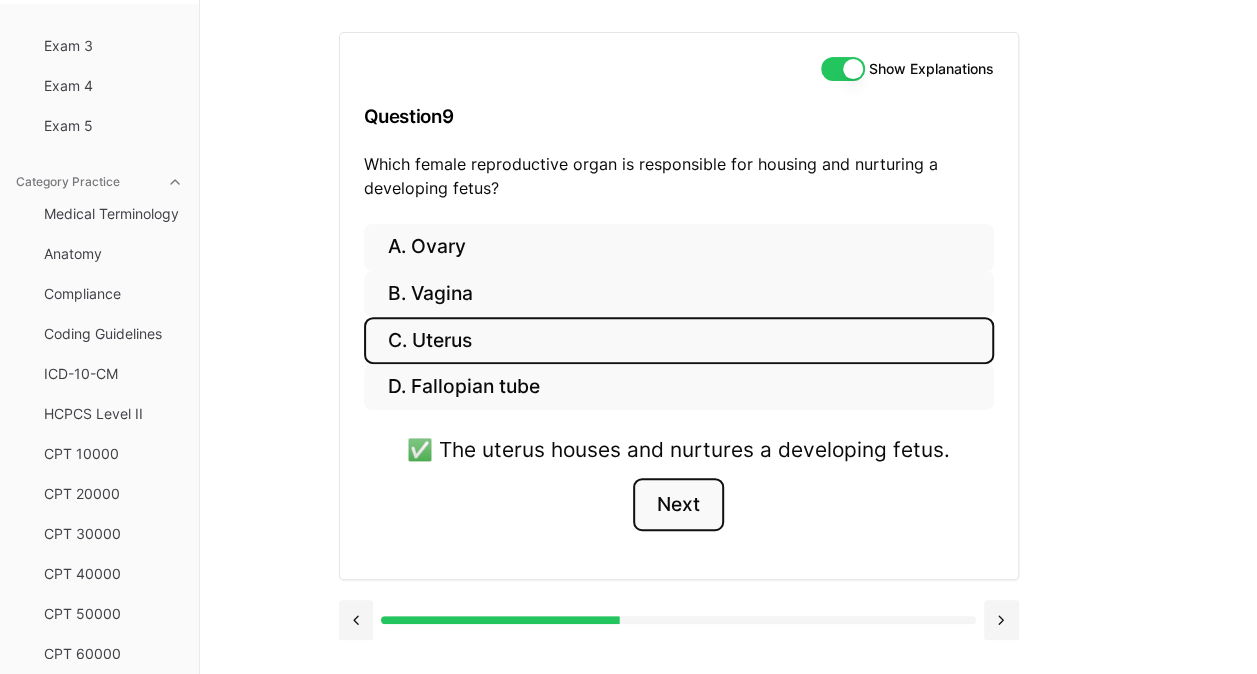 click on "Next" at bounding box center [678, 505] 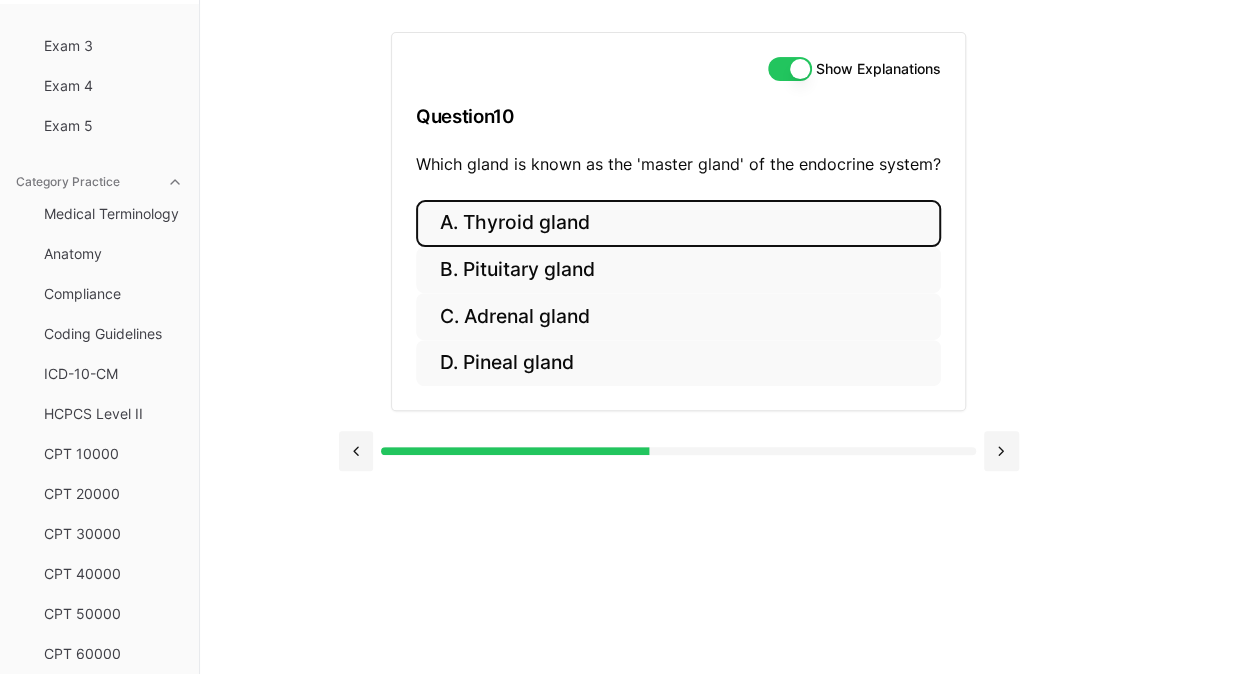 click on "A. Thyroid gland" at bounding box center (678, 223) 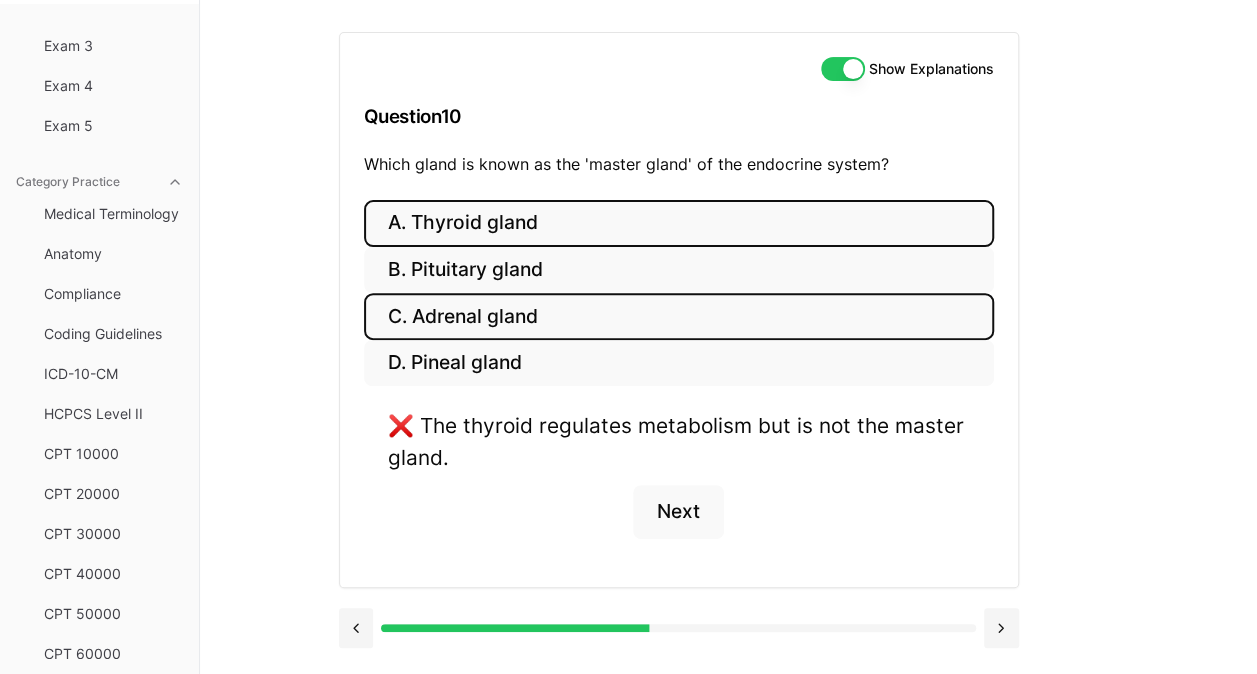 click on "C. Adrenal gland" at bounding box center [679, 316] 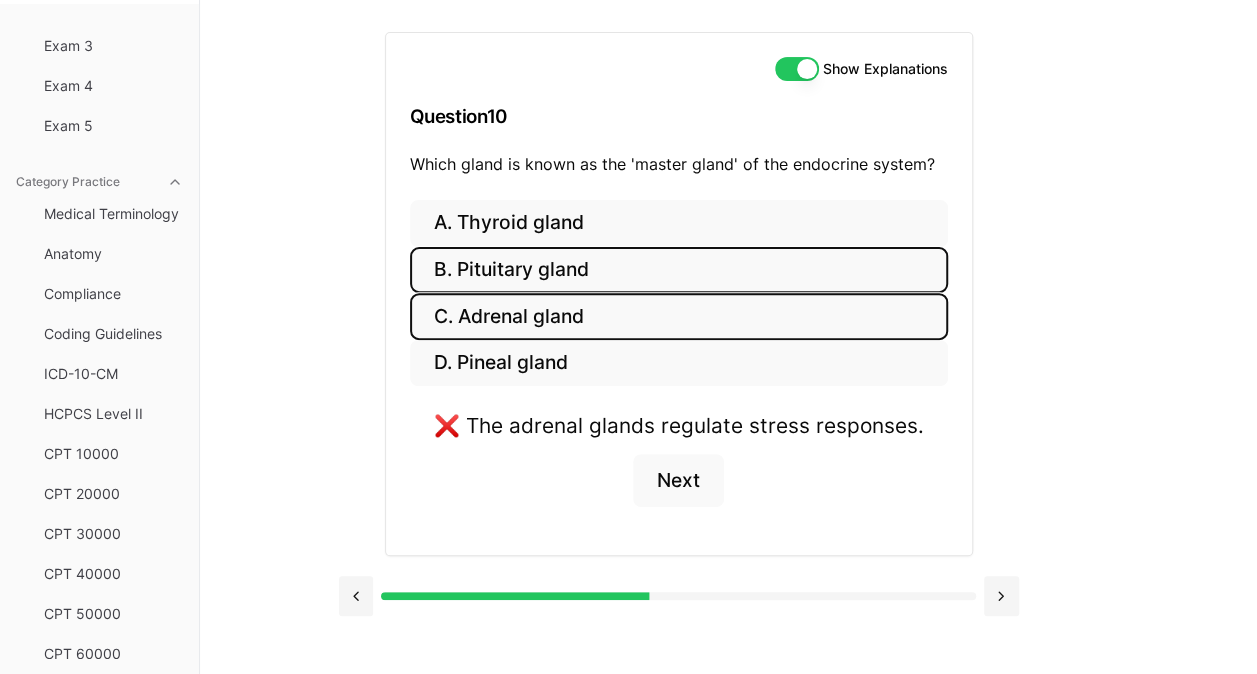 click on "B. Pituitary gland" at bounding box center (679, 270) 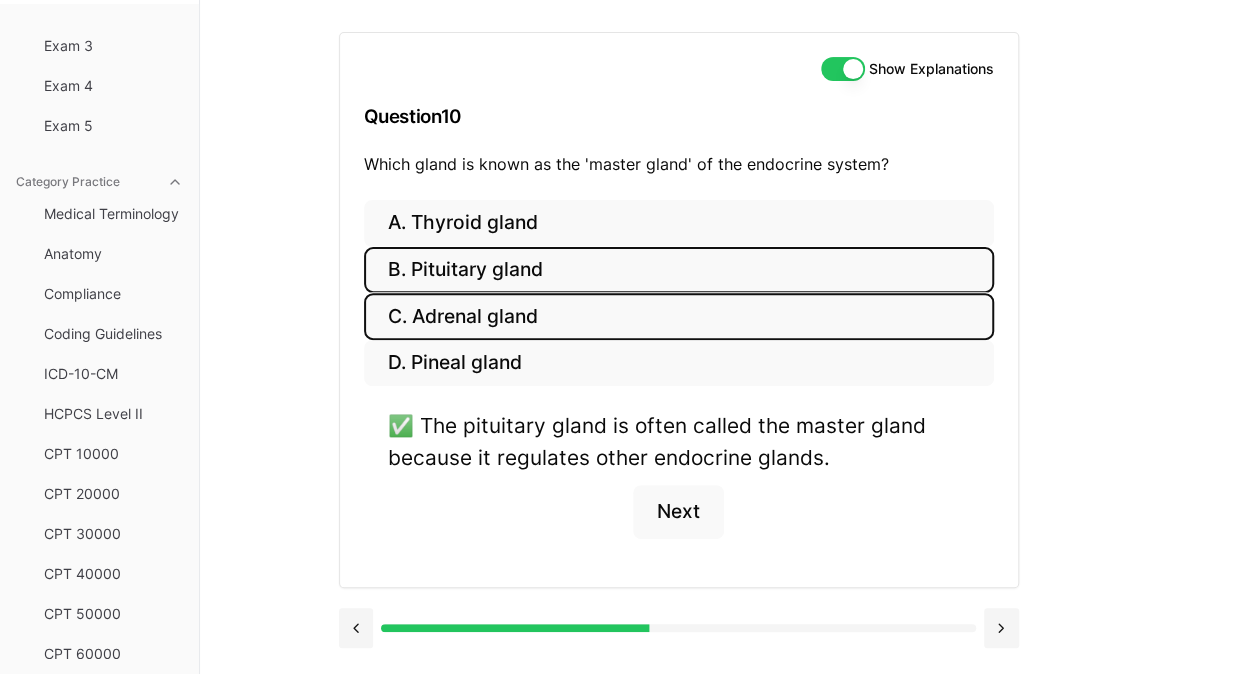 click on "C. Adrenal gland" at bounding box center [679, 316] 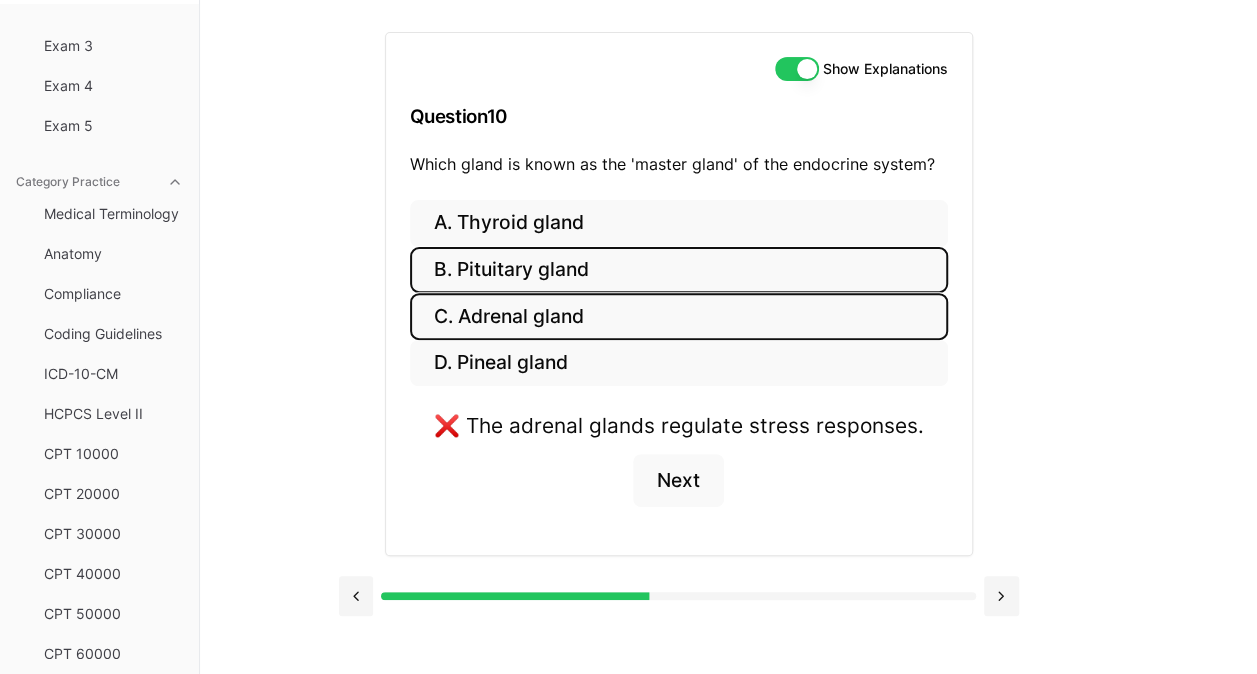 click on "B. Pituitary gland" at bounding box center (679, 270) 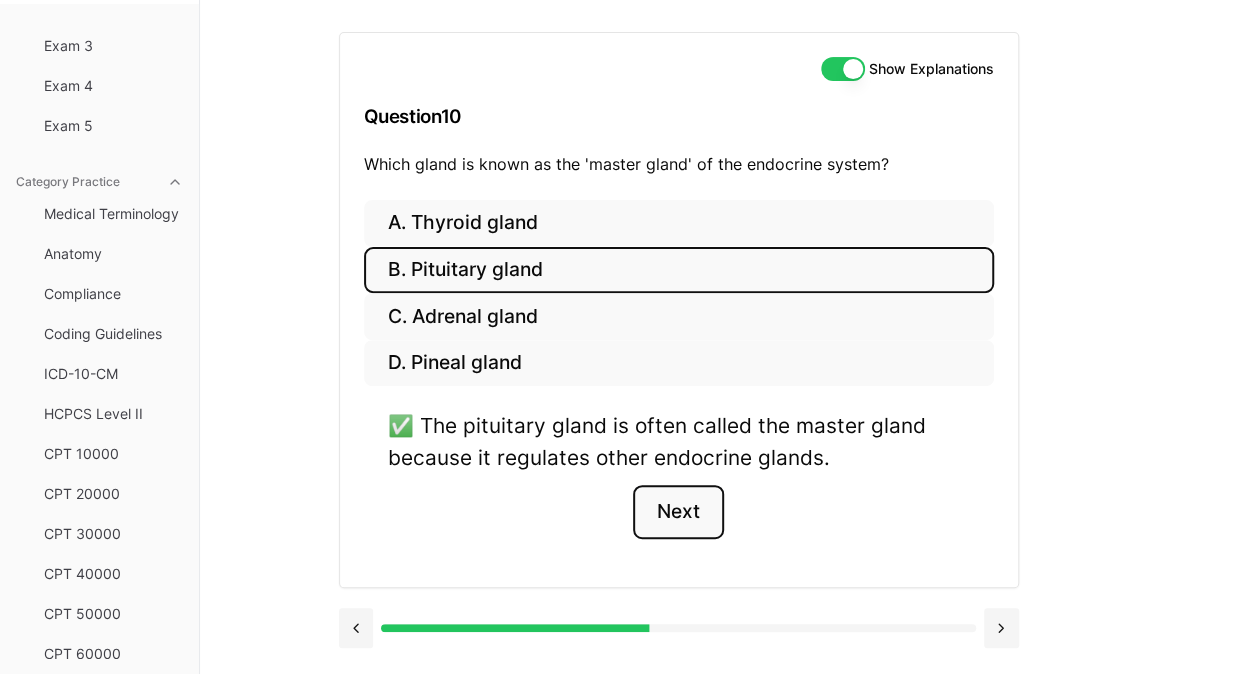 click on "Next" at bounding box center (678, 512) 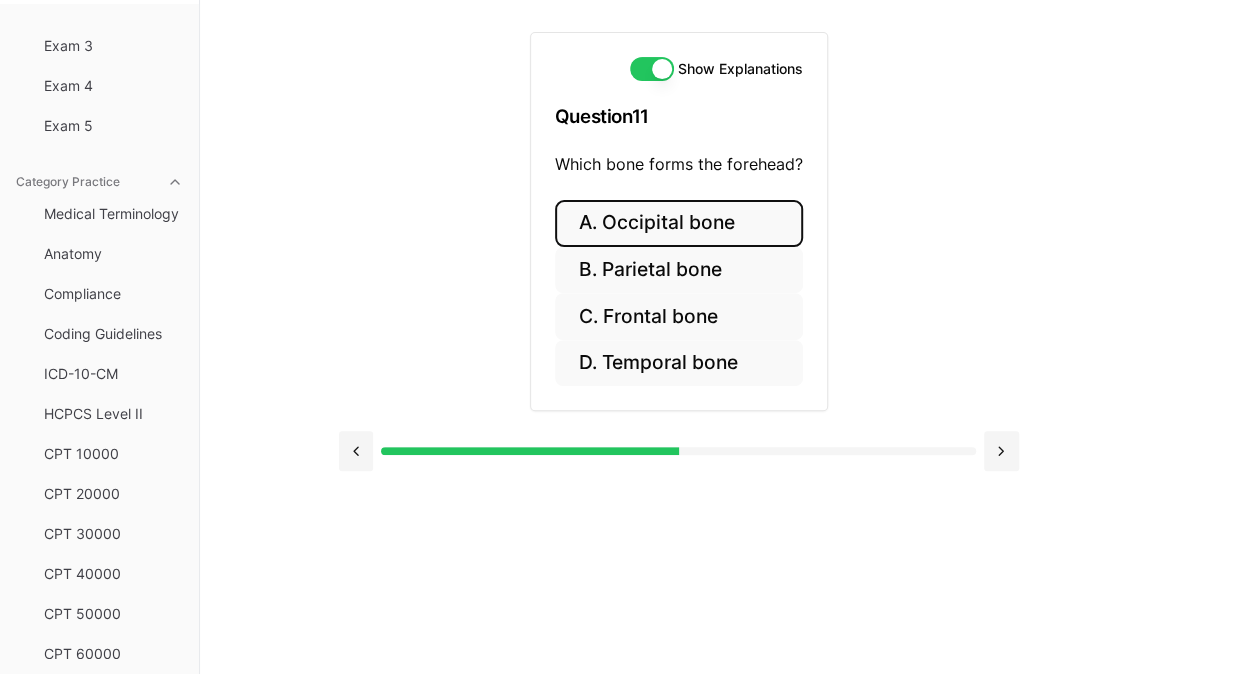 click on "A. Occipital bone" at bounding box center (679, 223) 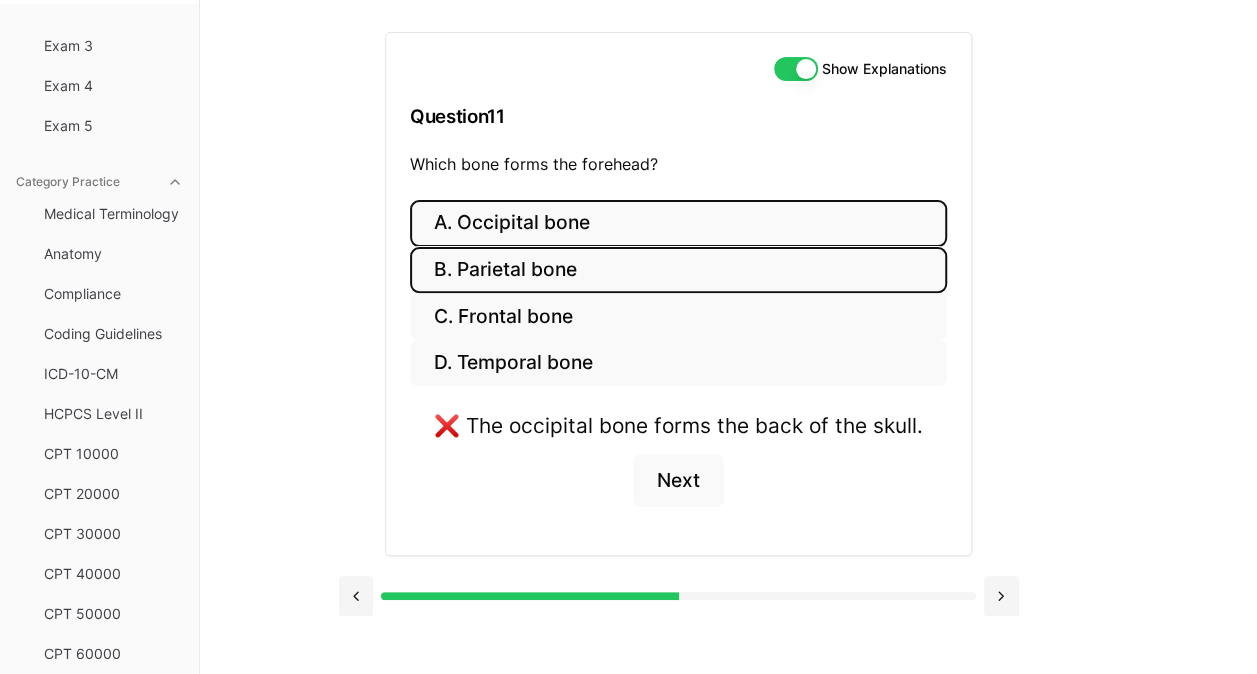 click on "B. Parietal bone" at bounding box center [678, 270] 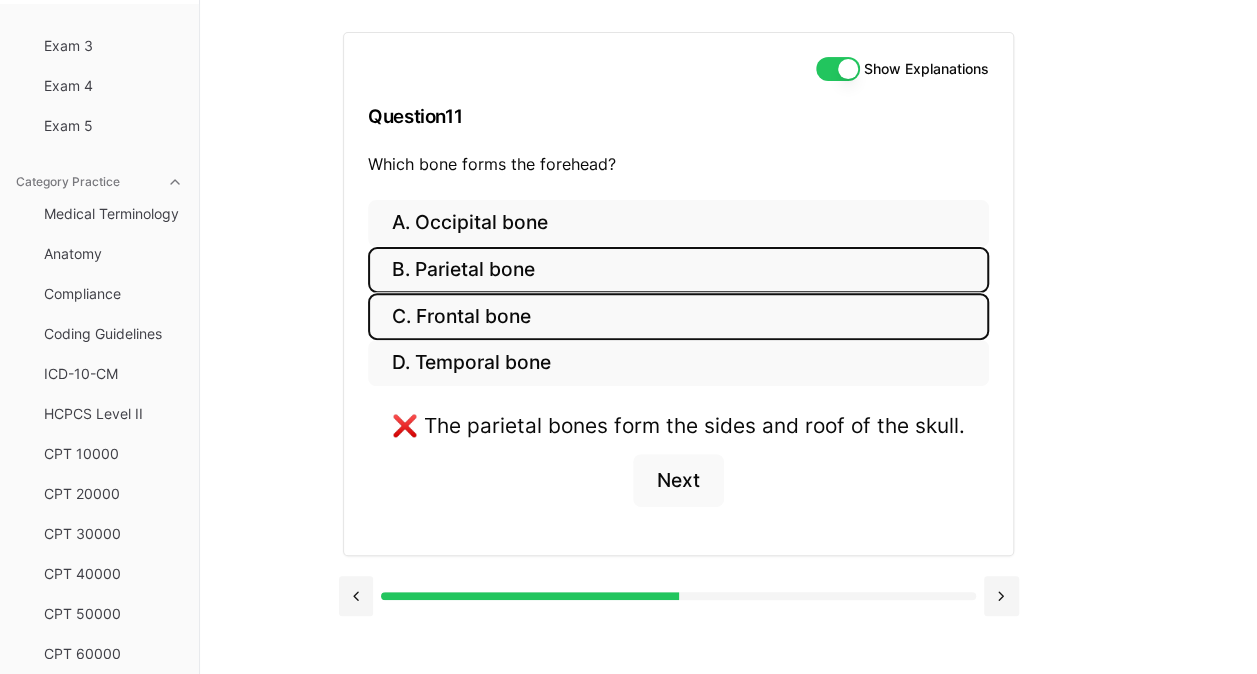 click on "C. Frontal bone" at bounding box center (678, 316) 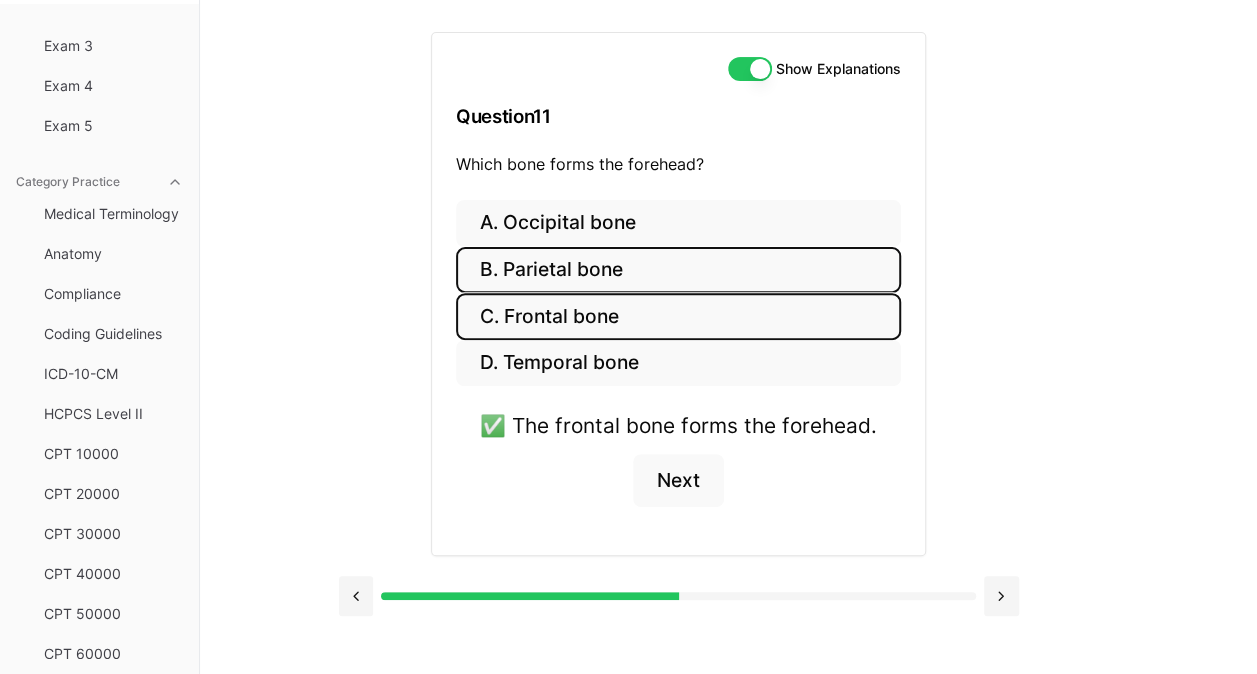 click on "B. Parietal bone" at bounding box center [678, 270] 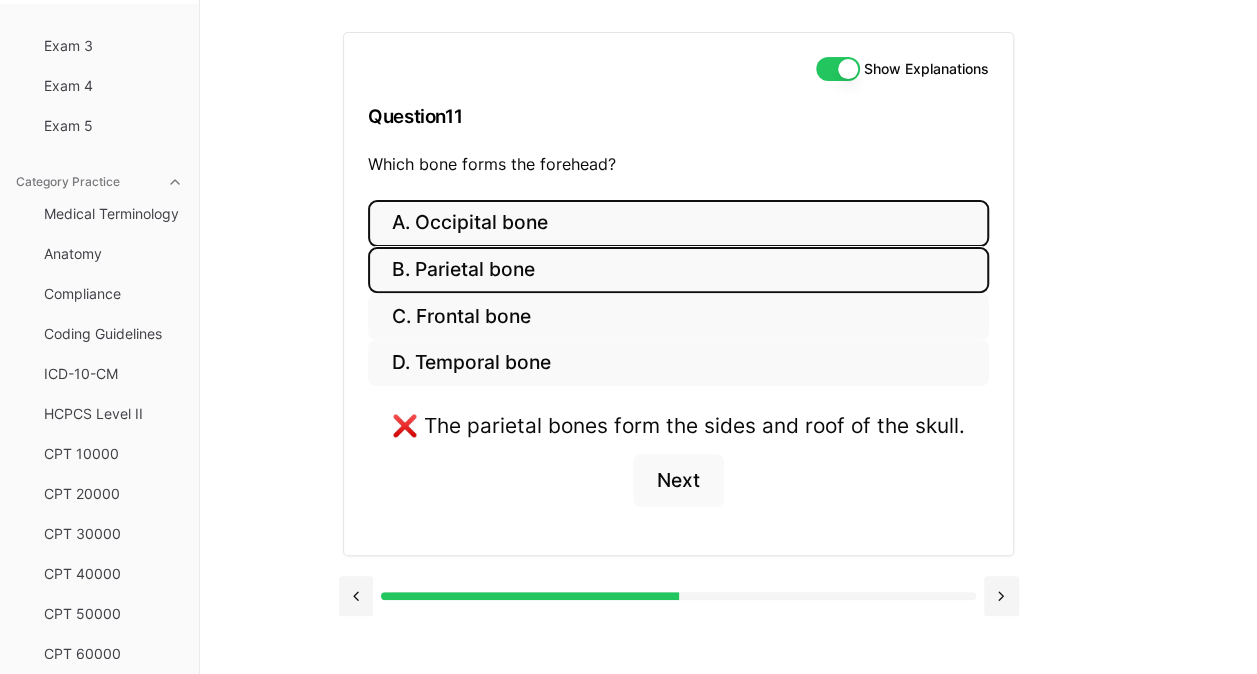 click on "A. Occipital bone" at bounding box center [678, 223] 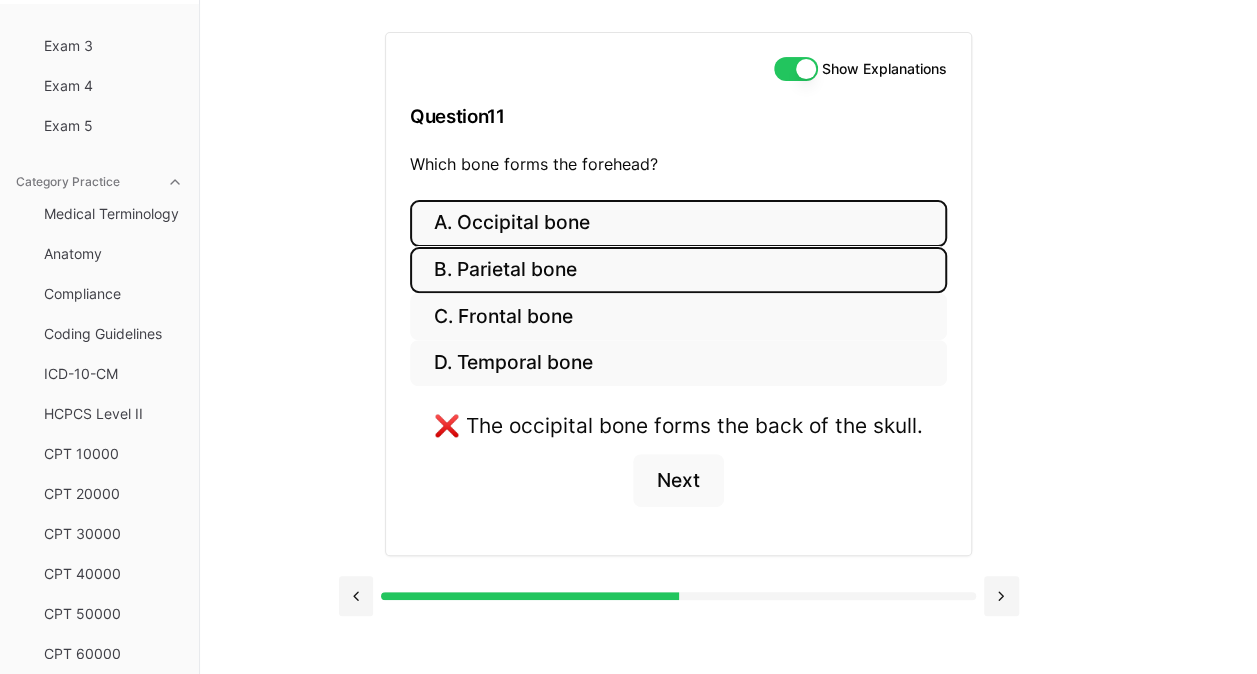 click on "B. Parietal bone" at bounding box center [678, 270] 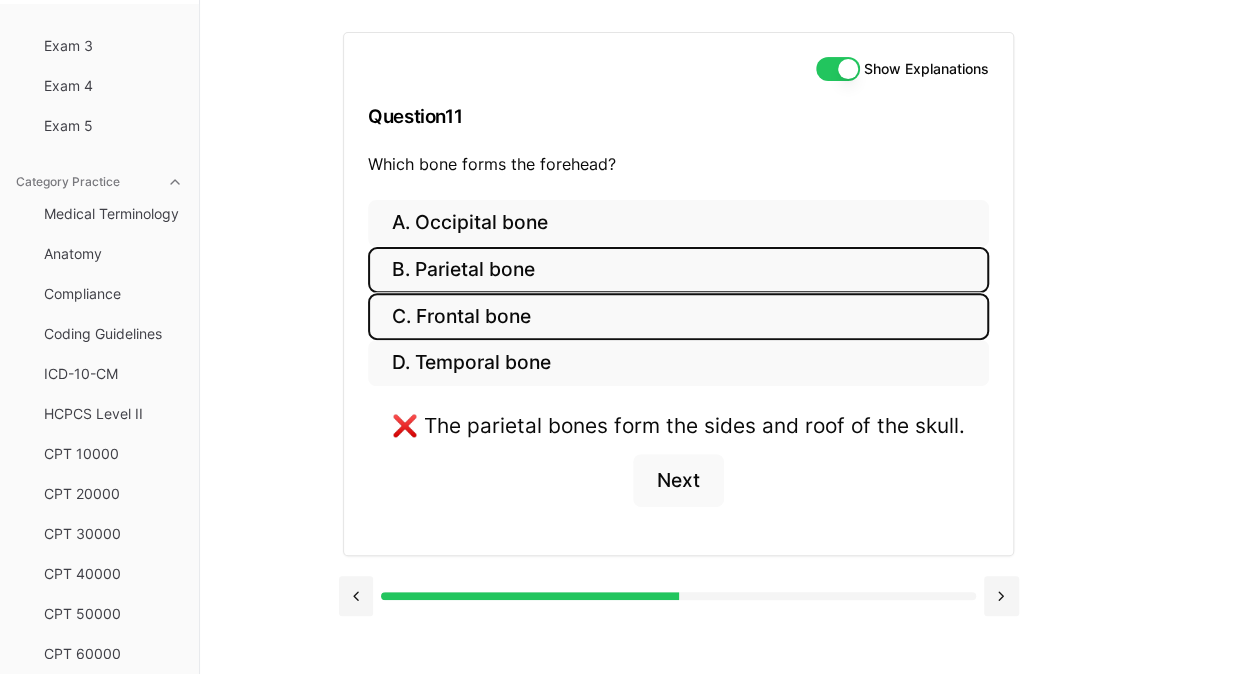 click on "C. Frontal bone" at bounding box center [678, 316] 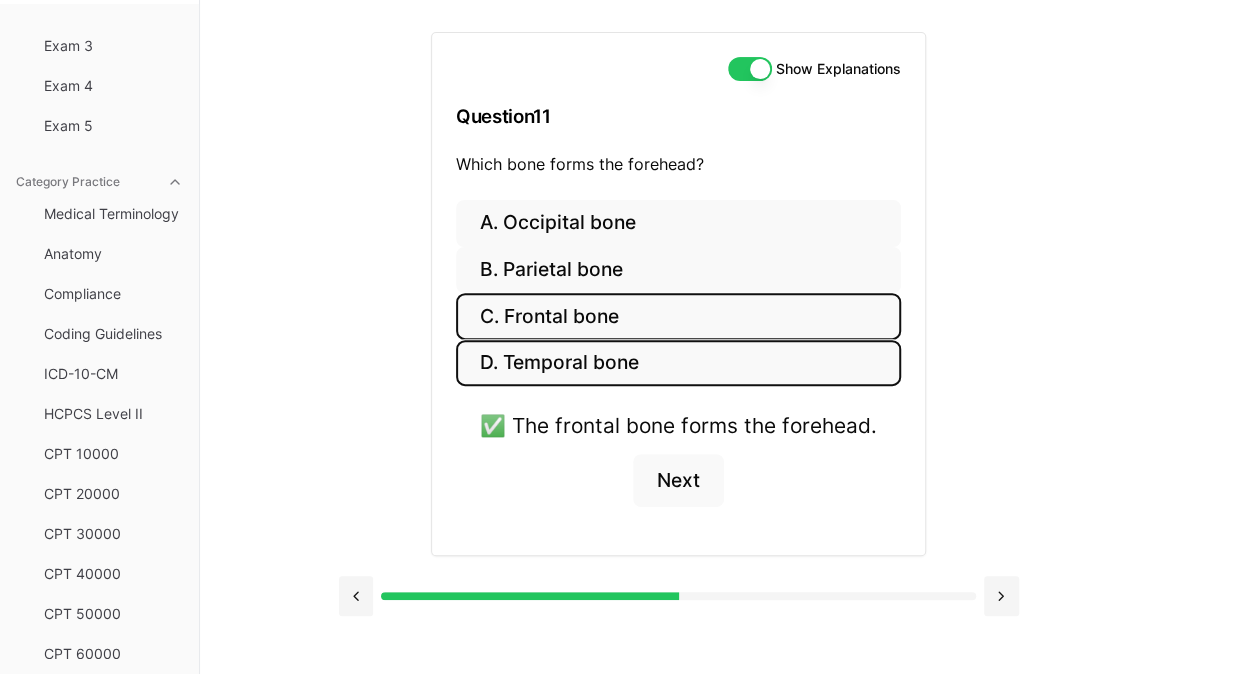 click on "D. Temporal bone" at bounding box center [678, 363] 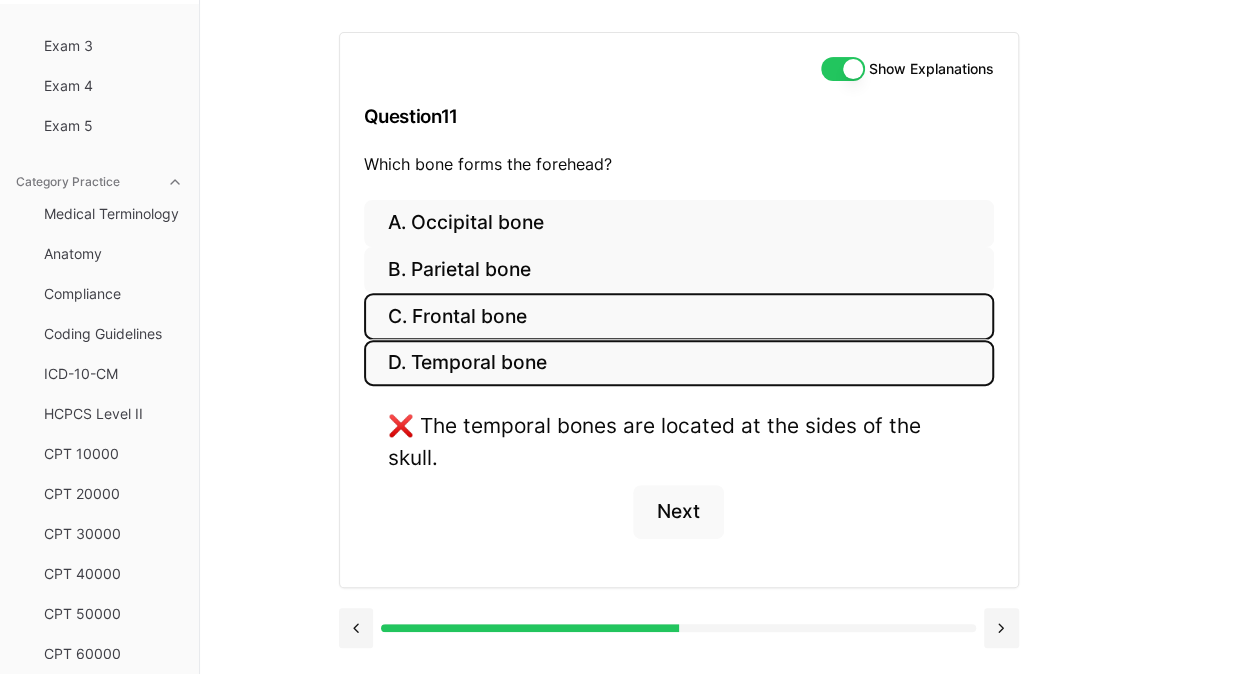 click on "C. Frontal bone" at bounding box center (679, 316) 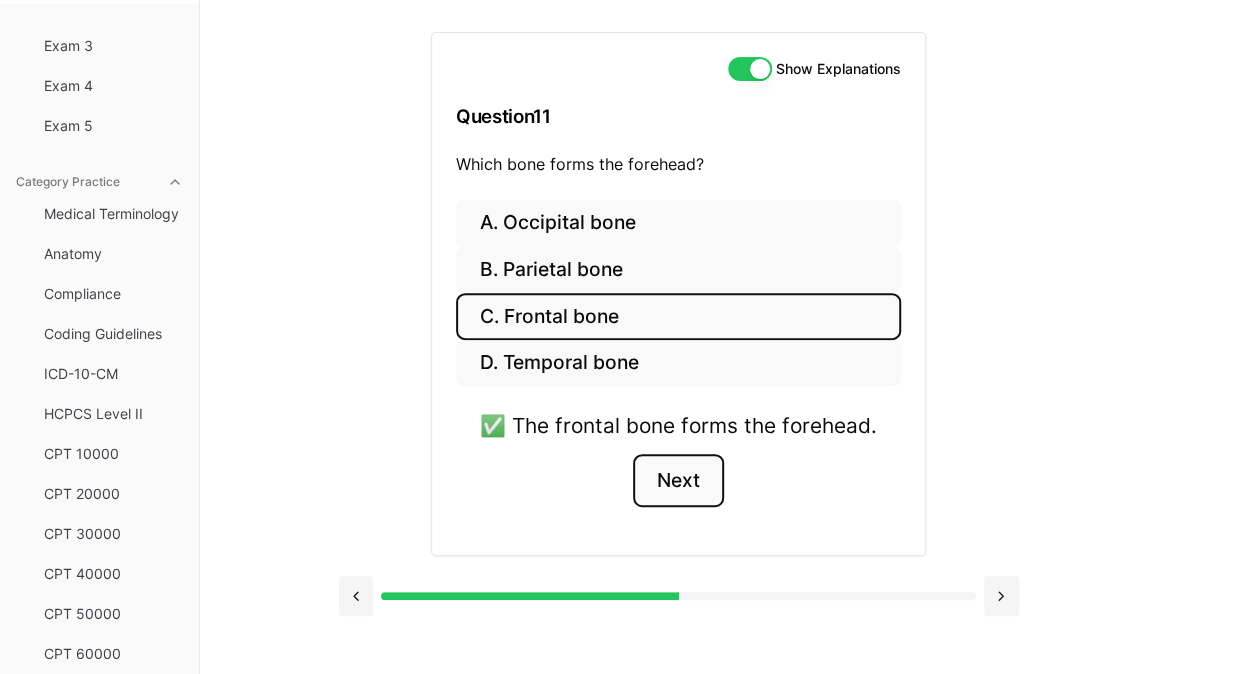 click on "Next" at bounding box center [678, 481] 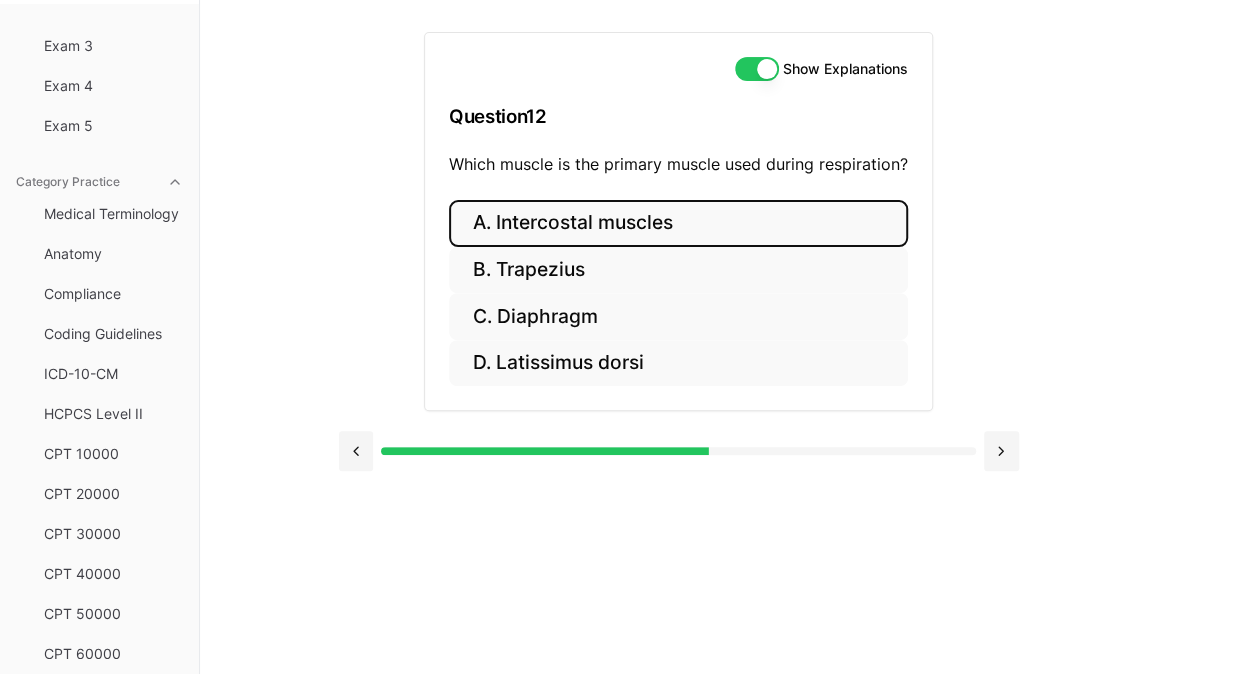 click on "A. Intercostal muscles" at bounding box center [678, 223] 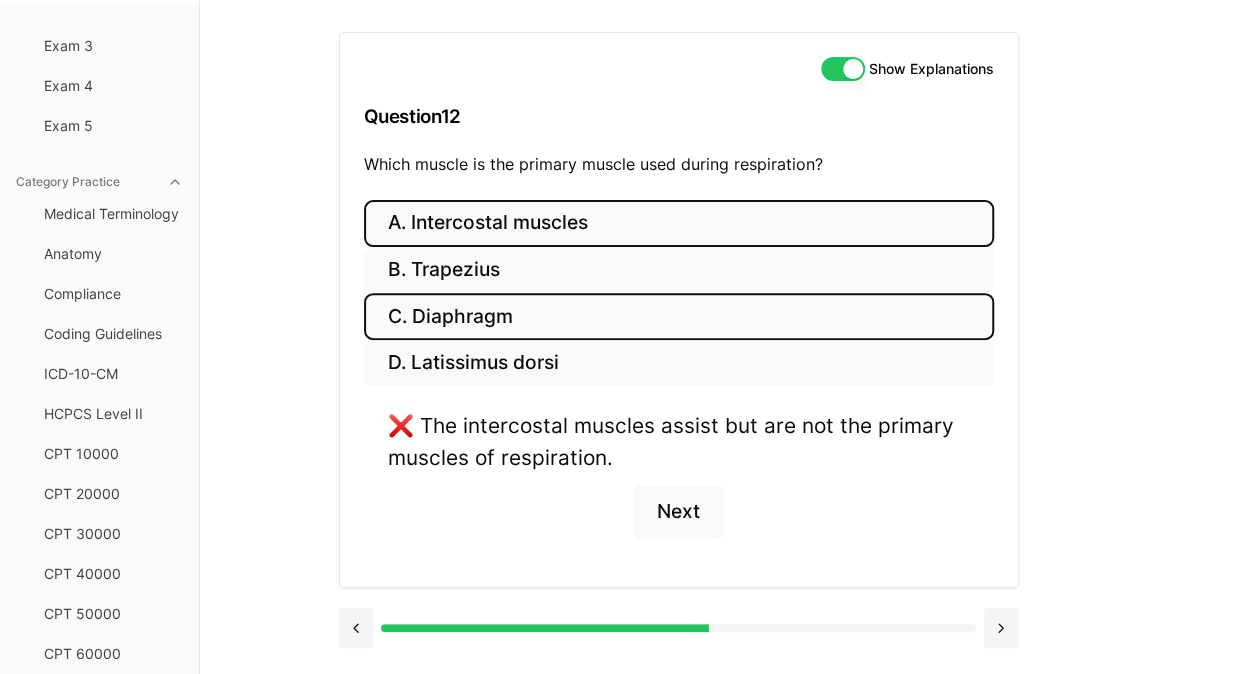 click on "C. Diaphragm" at bounding box center (679, 316) 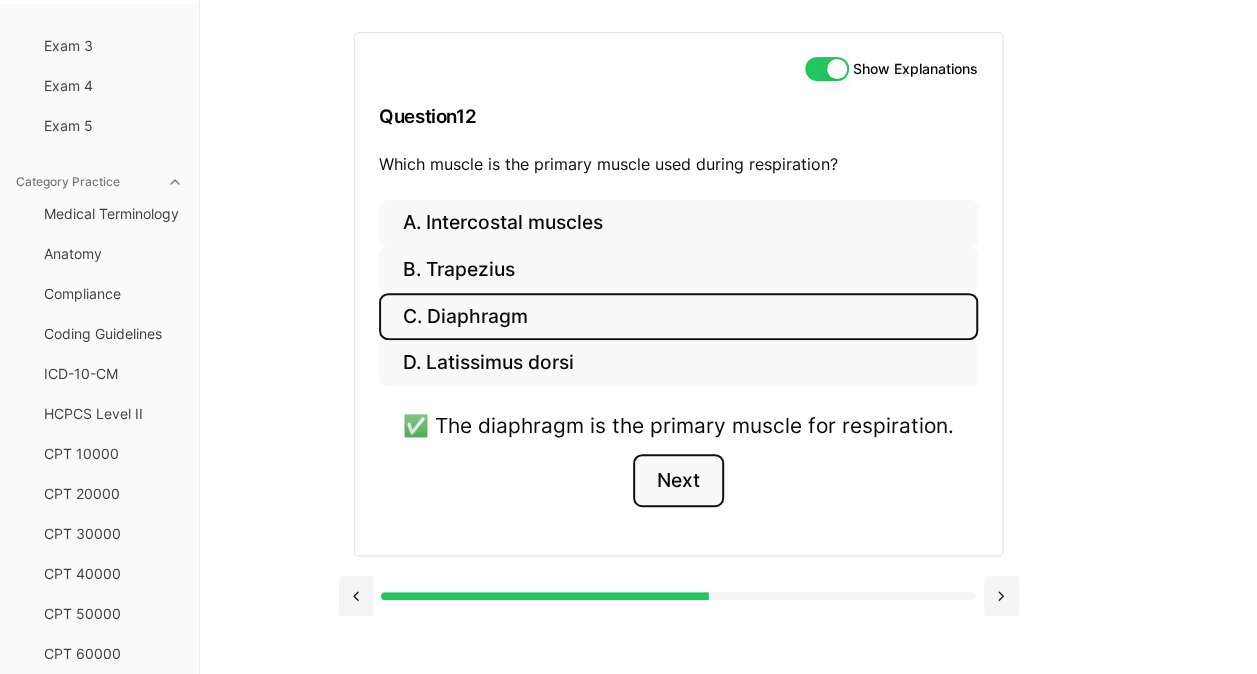 click on "Next" at bounding box center (678, 481) 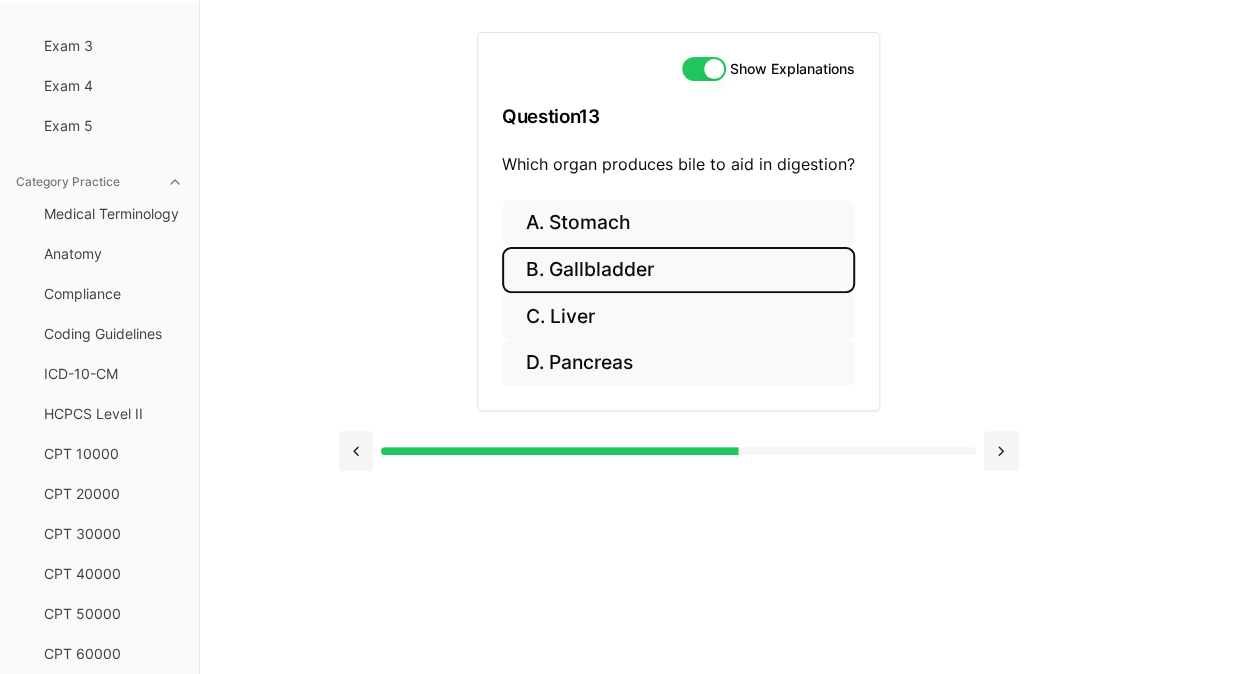 click on "B. Gallbladder" at bounding box center [678, 270] 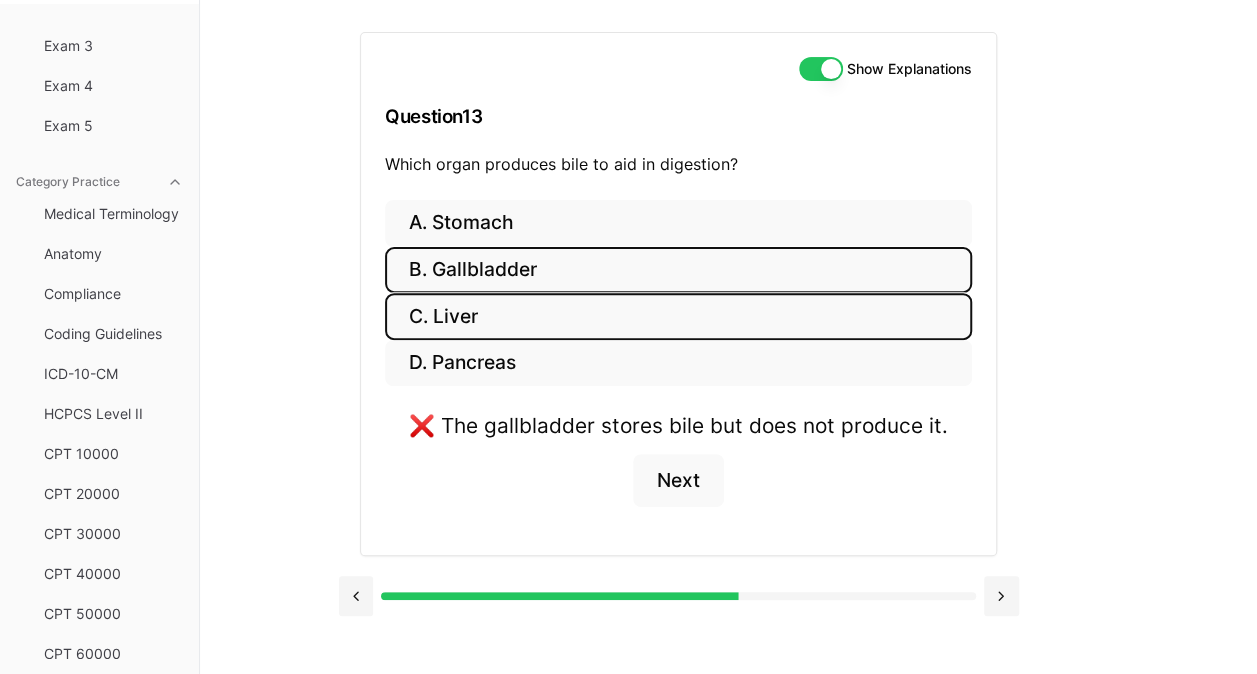 click on "C. Liver" at bounding box center (678, 316) 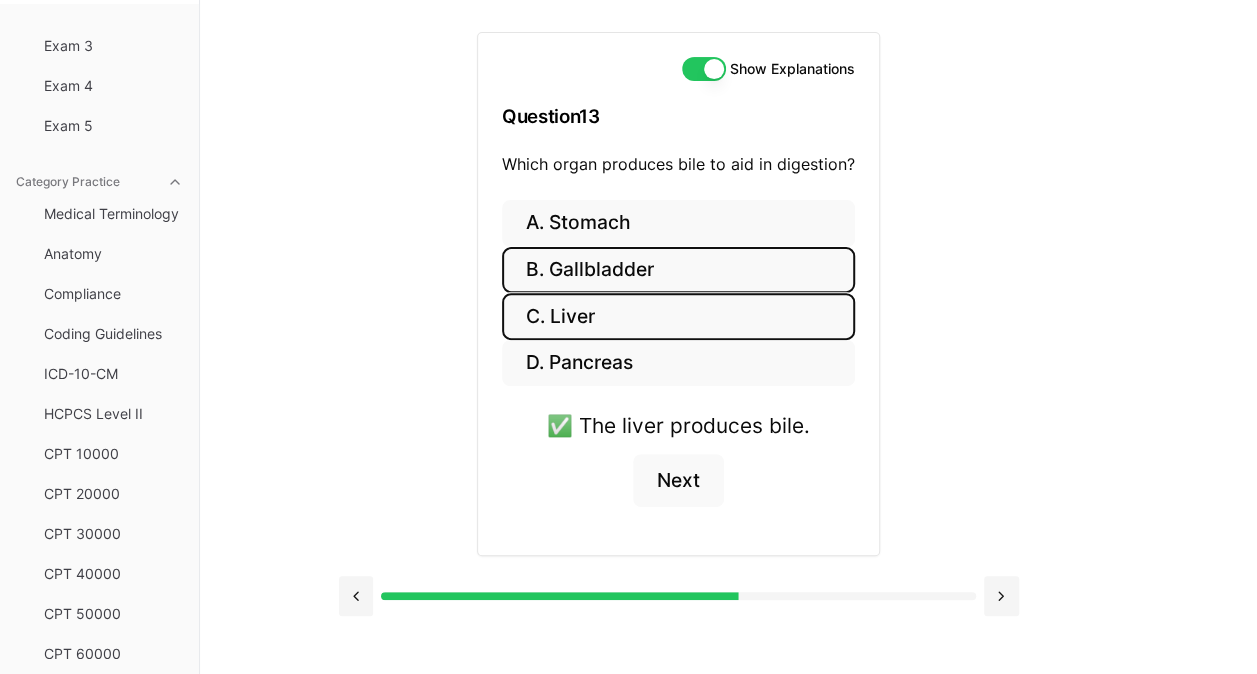 click on "B. Gallbladder" at bounding box center [678, 270] 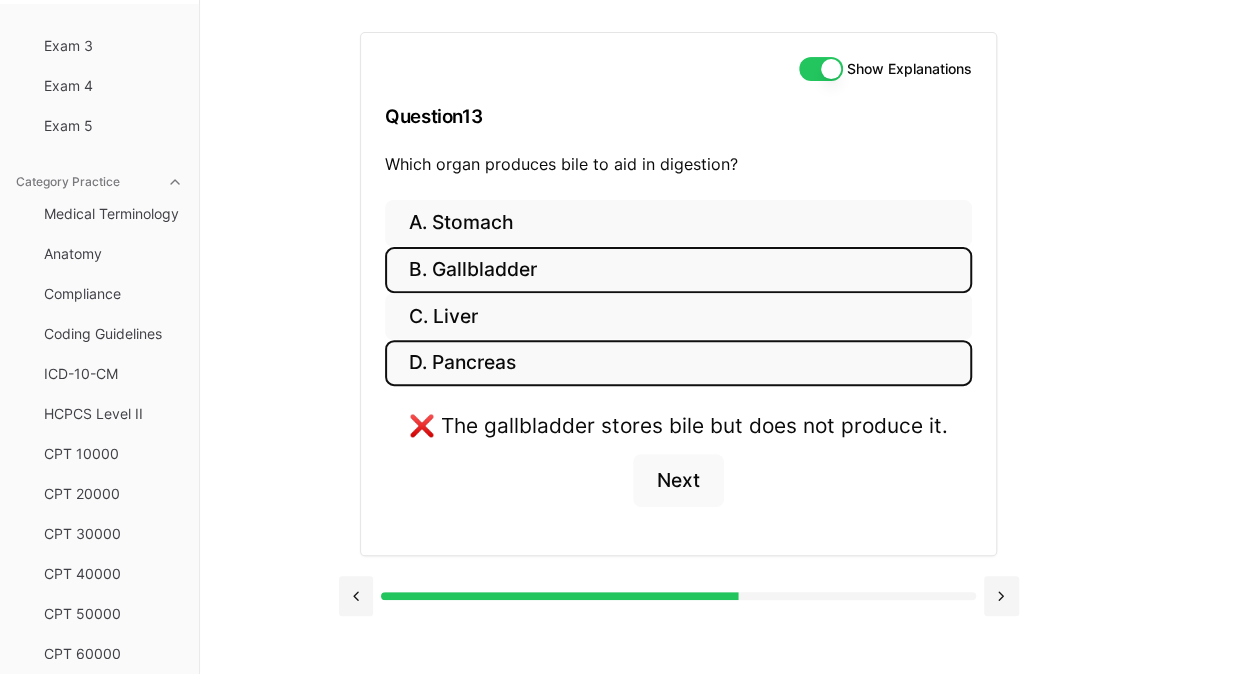 click on "D. Pancreas" at bounding box center [678, 363] 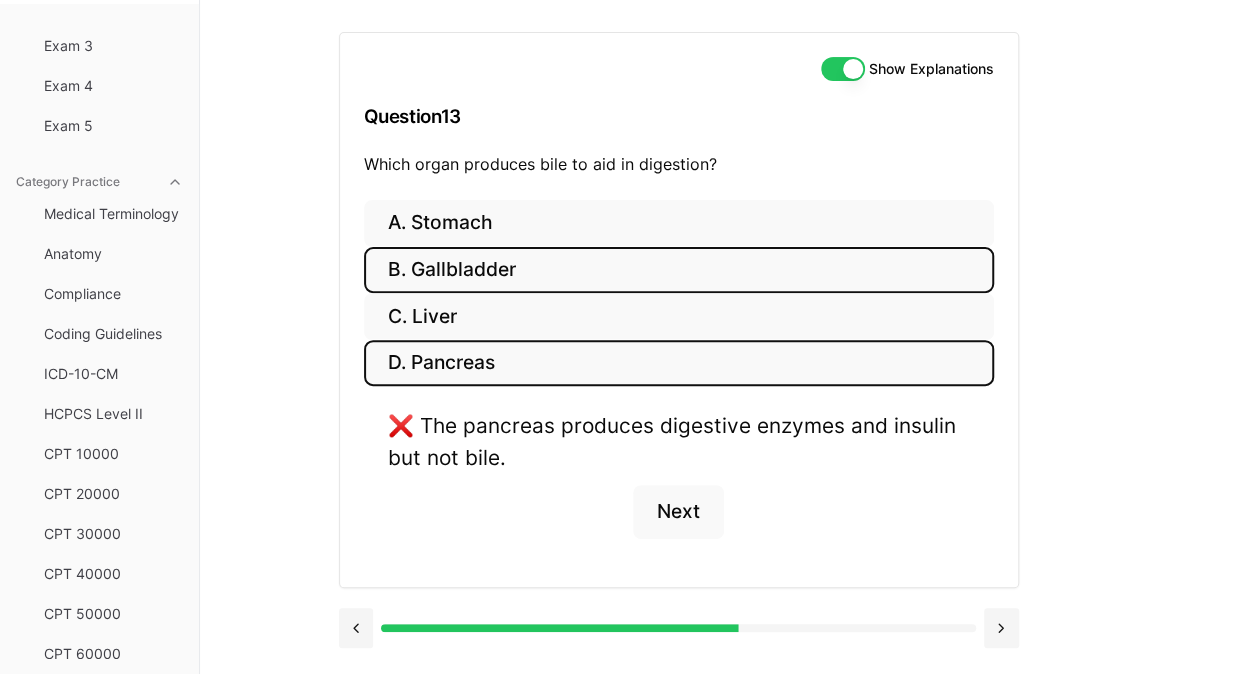 click on "B. Gallbladder" at bounding box center [679, 270] 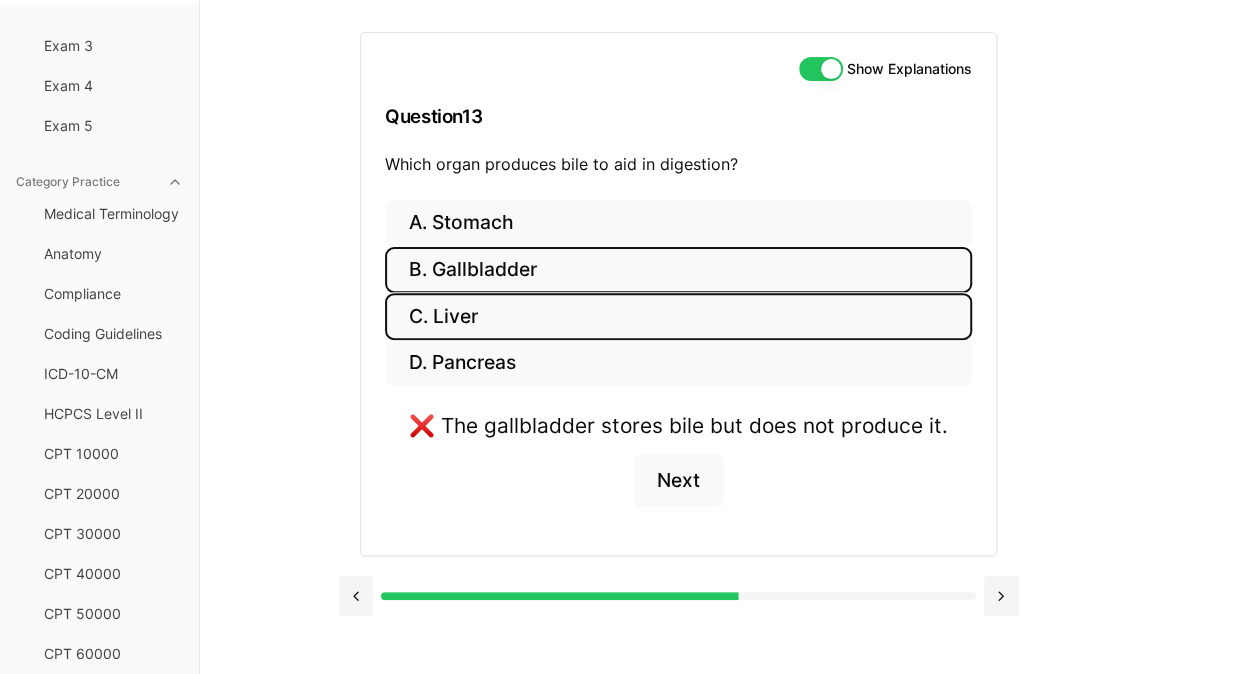 click on "C. Liver" at bounding box center (678, 316) 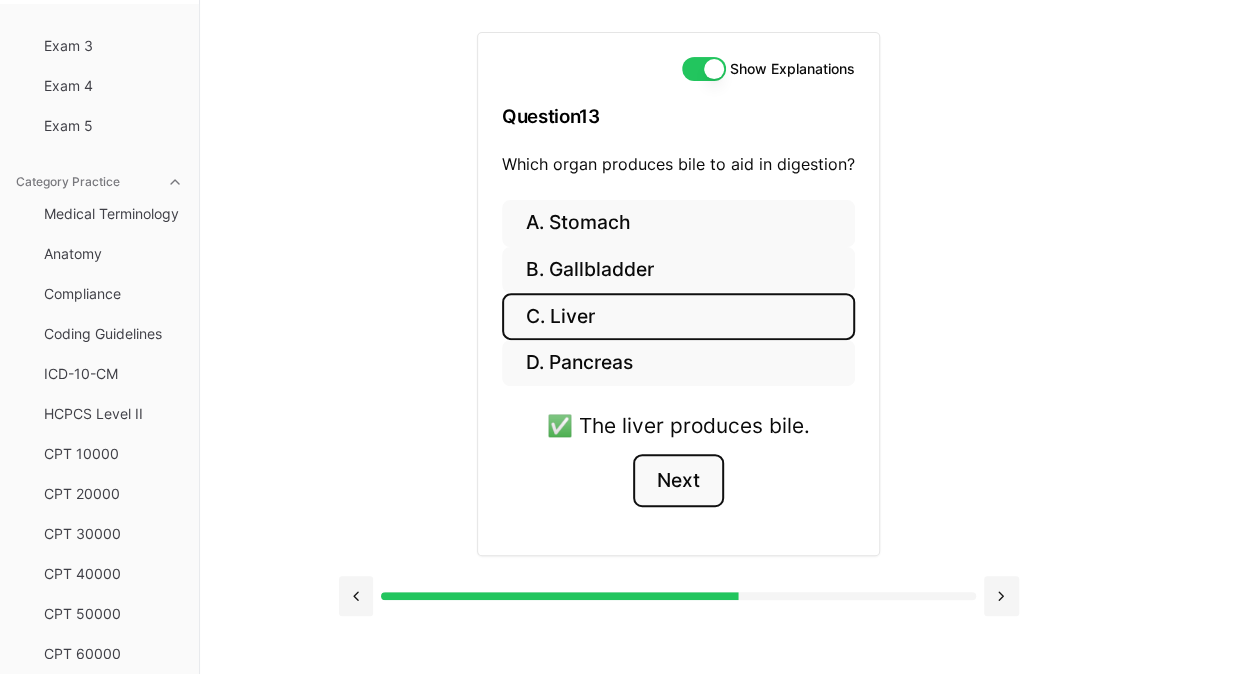 click on "Next" at bounding box center [678, 481] 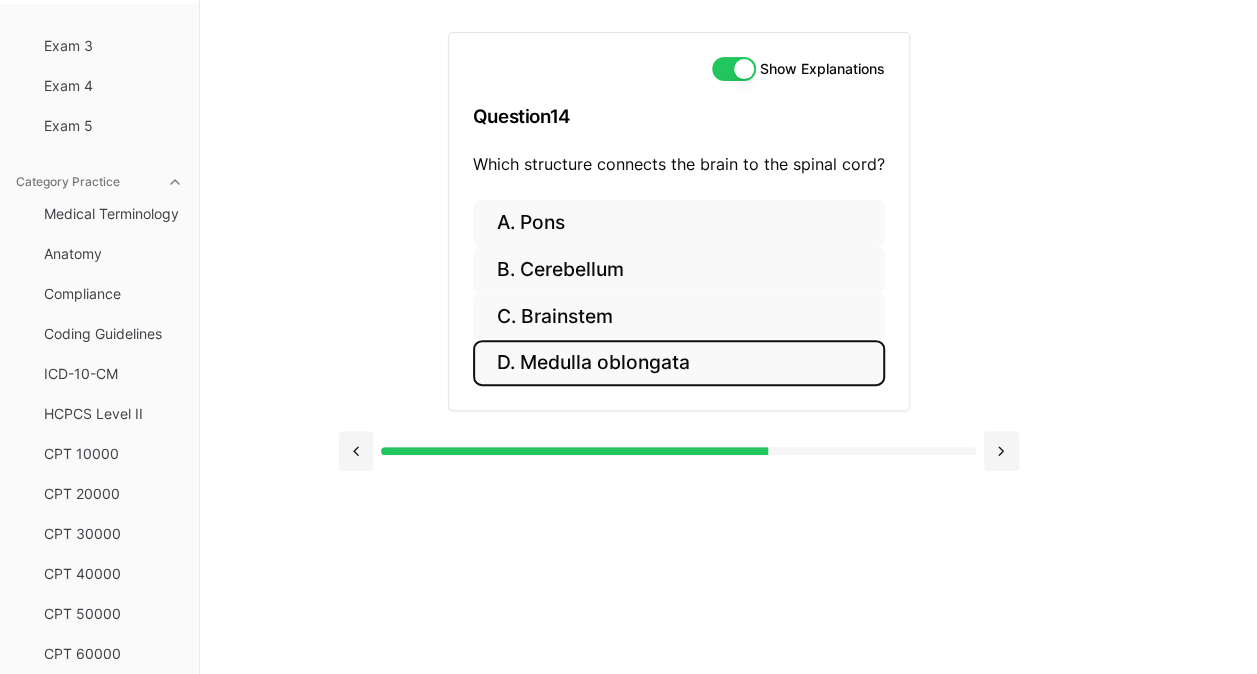 click on "D. Medulla oblongata" at bounding box center (679, 363) 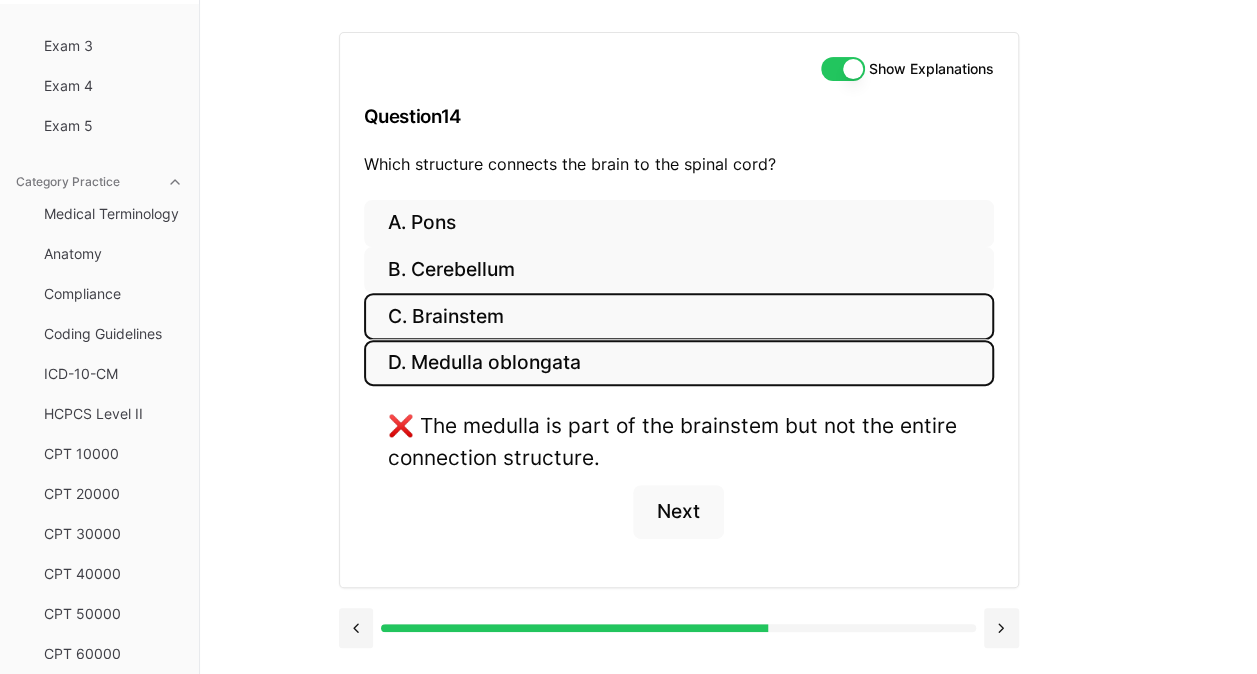 click on "C. Brainstem" at bounding box center (679, 316) 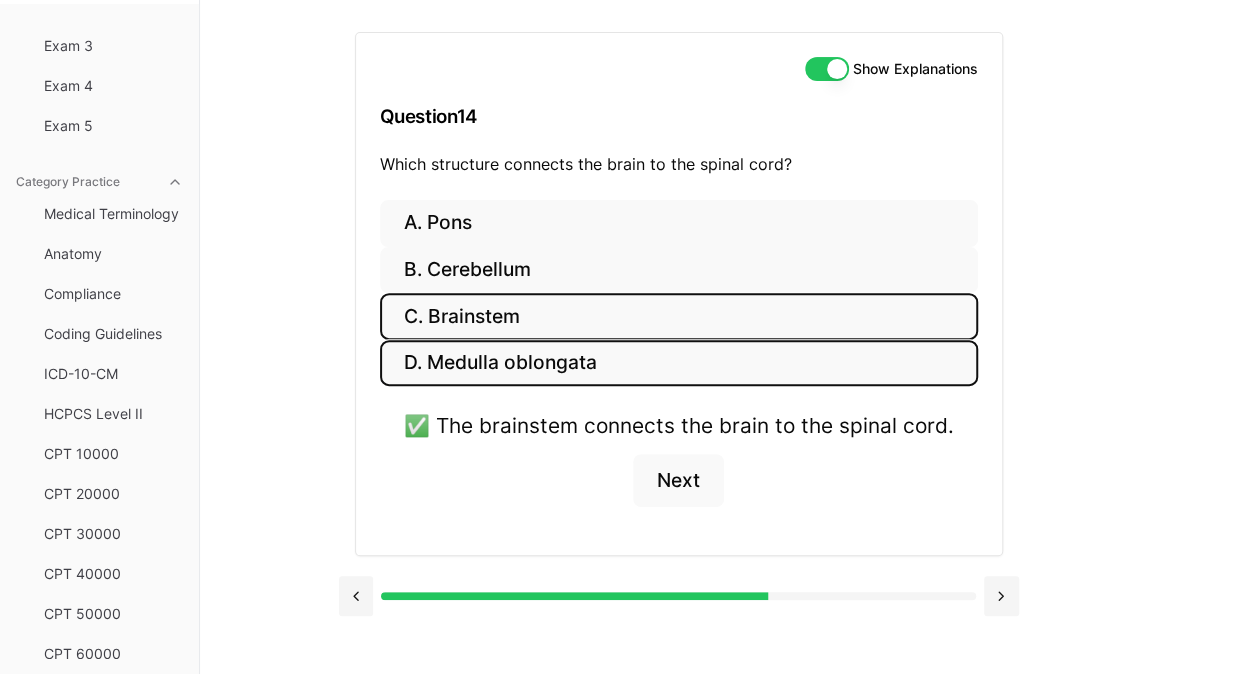 click on "D. Medulla oblongata" at bounding box center [679, 363] 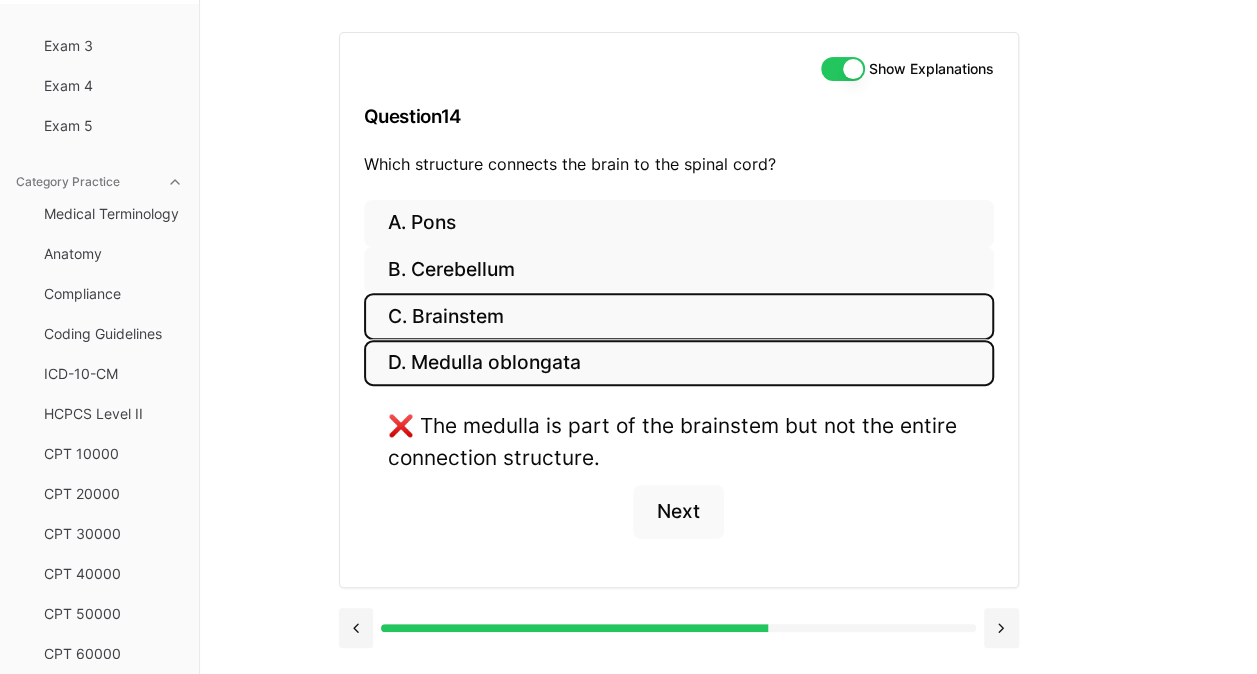 click on "C. Brainstem" at bounding box center [679, 316] 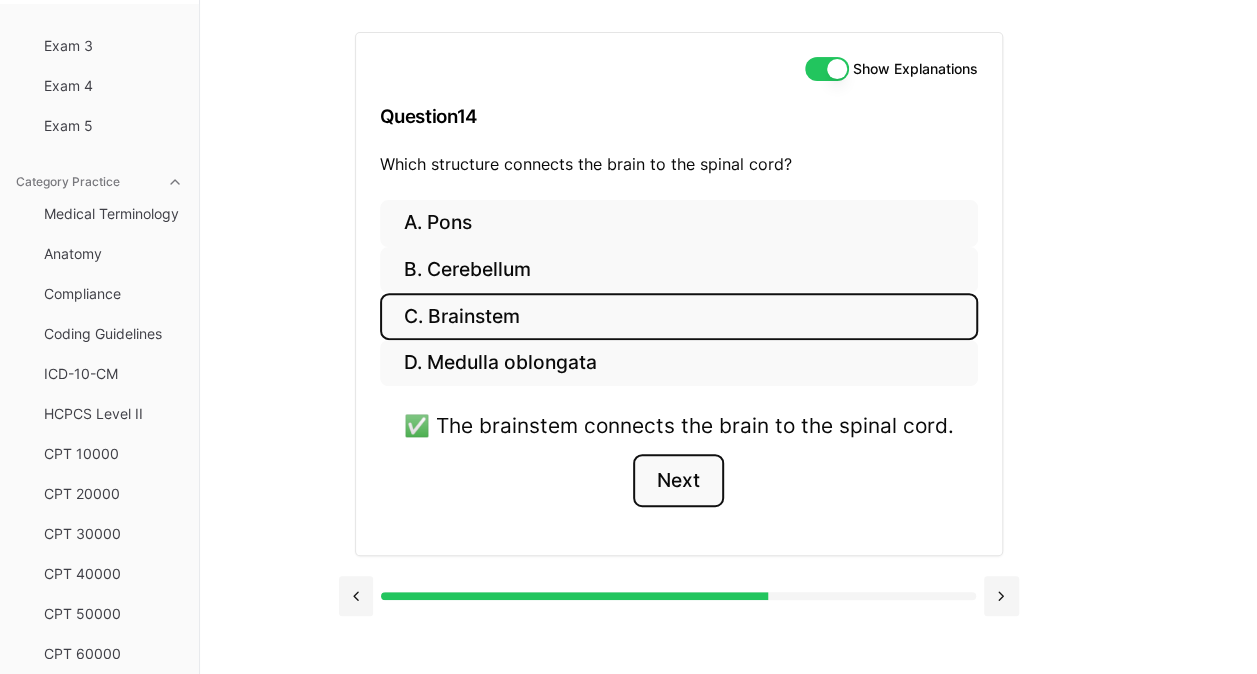 click on "Next" at bounding box center [678, 481] 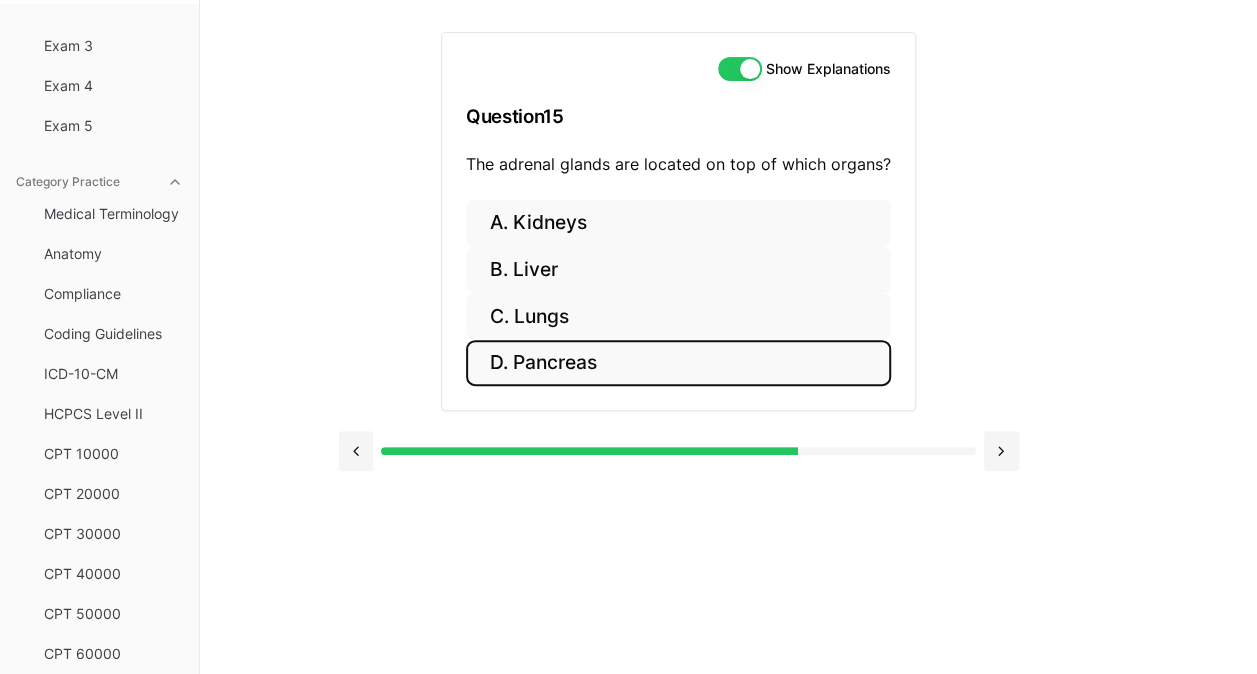 click on "D. Pancreas" at bounding box center (678, 363) 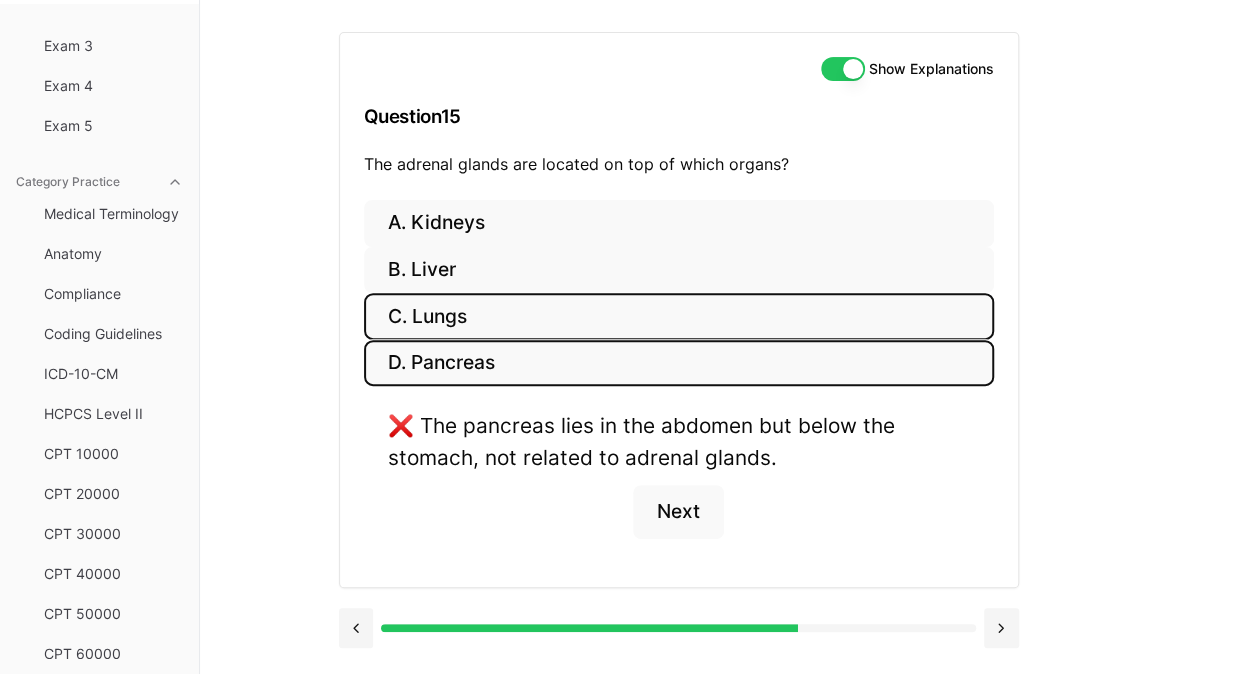 click on "C. Lungs" at bounding box center (679, 316) 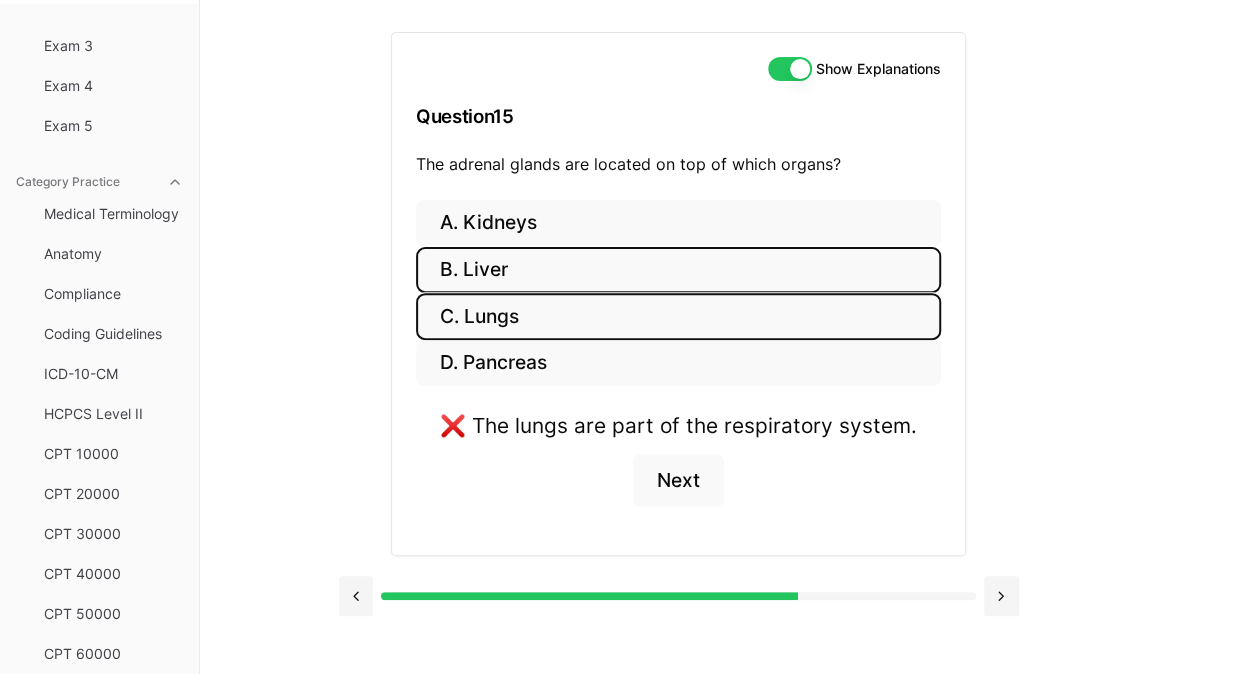 click on "B. Liver" at bounding box center (678, 270) 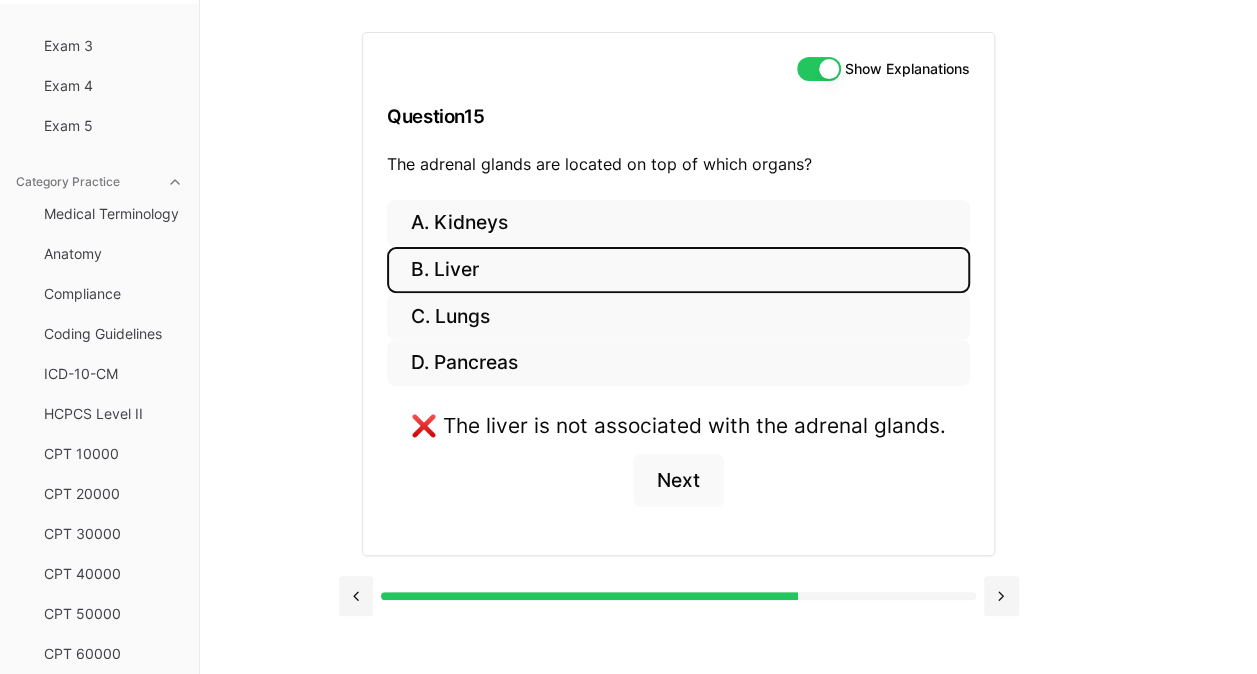 click on "B. Liver" at bounding box center [678, 270] 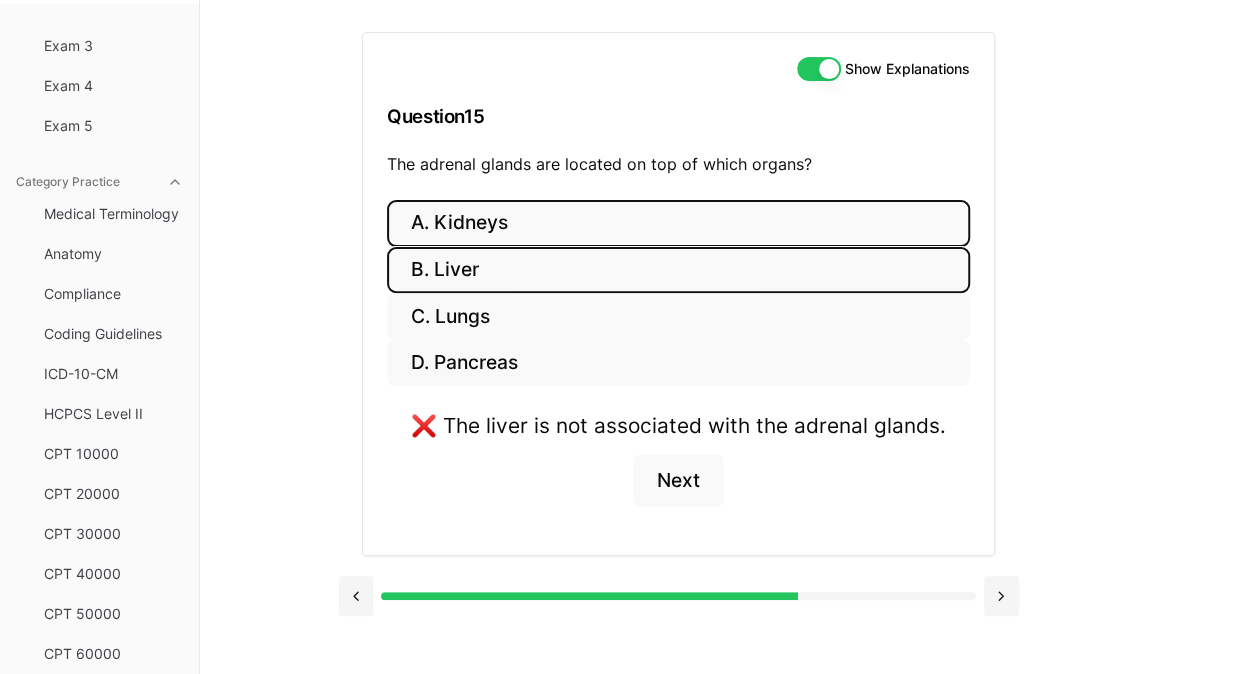 click on "A. Kidneys" at bounding box center (678, 223) 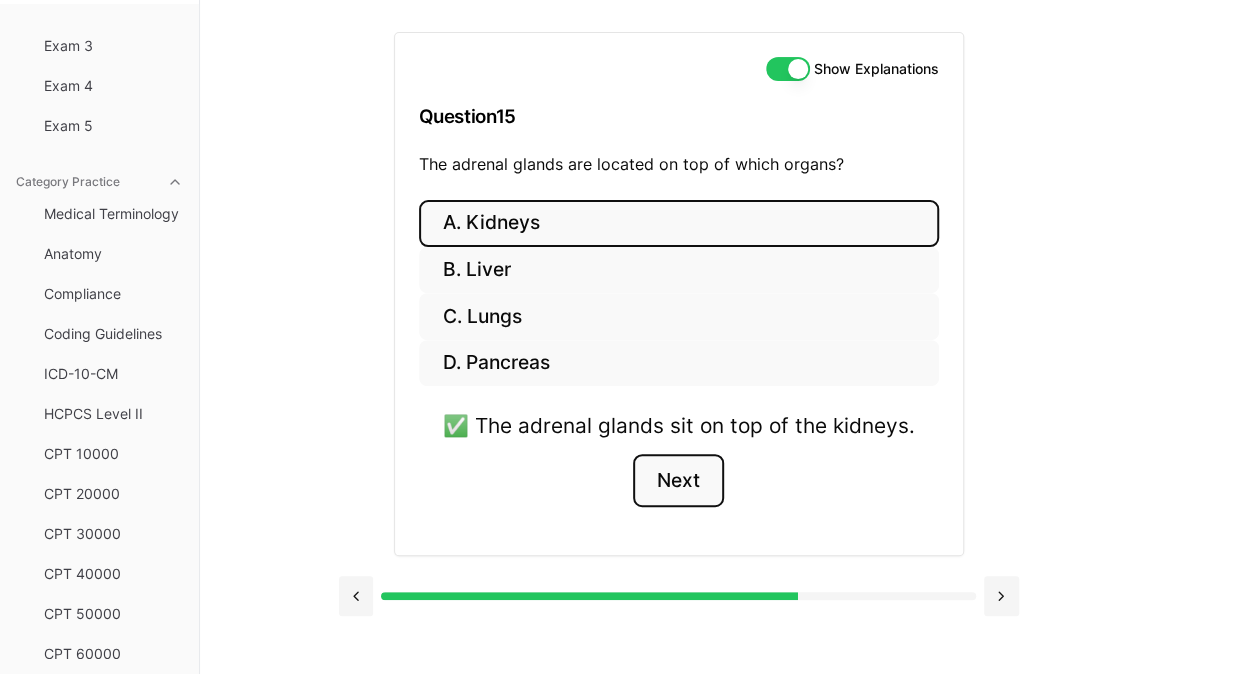 click on "Next" at bounding box center [678, 481] 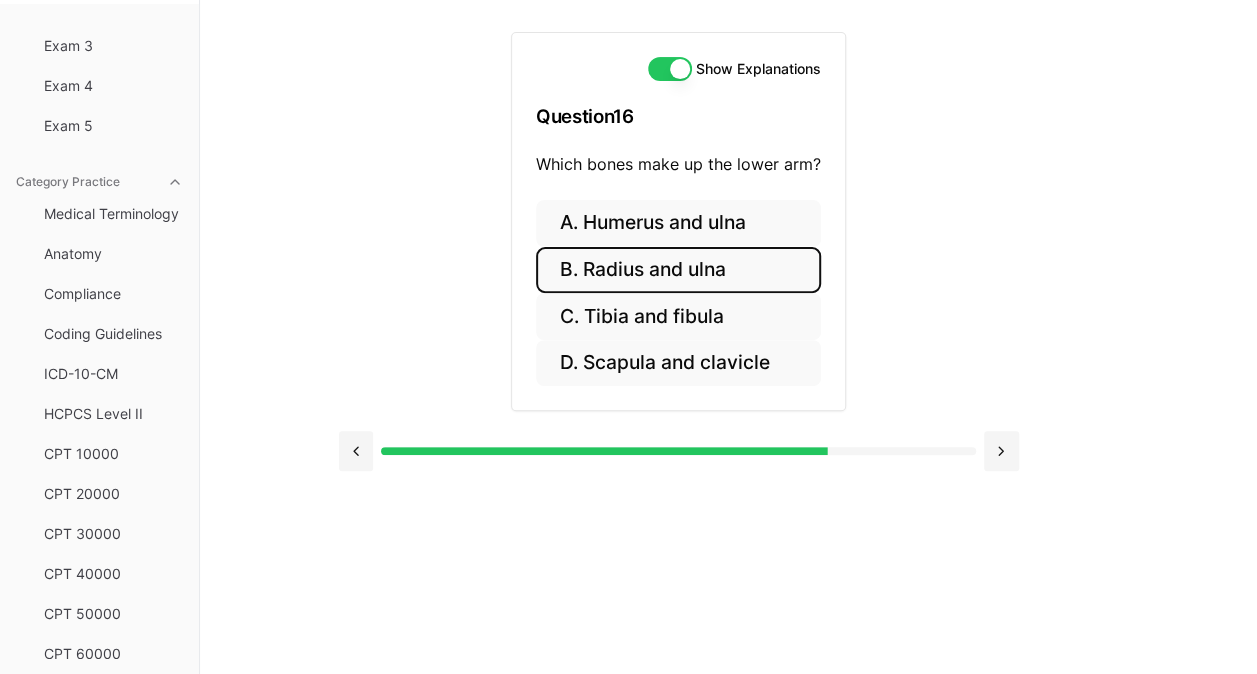 click on "B. Radius and ulna" at bounding box center (678, 270) 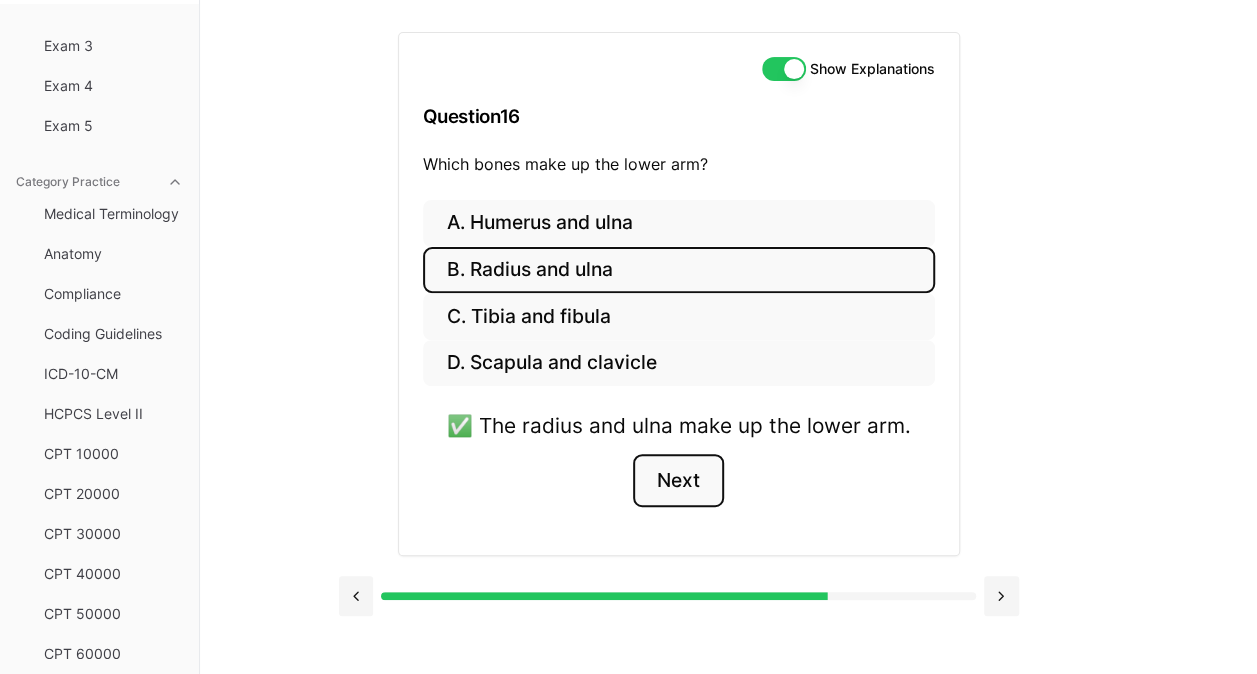 click on "Next" at bounding box center (678, 481) 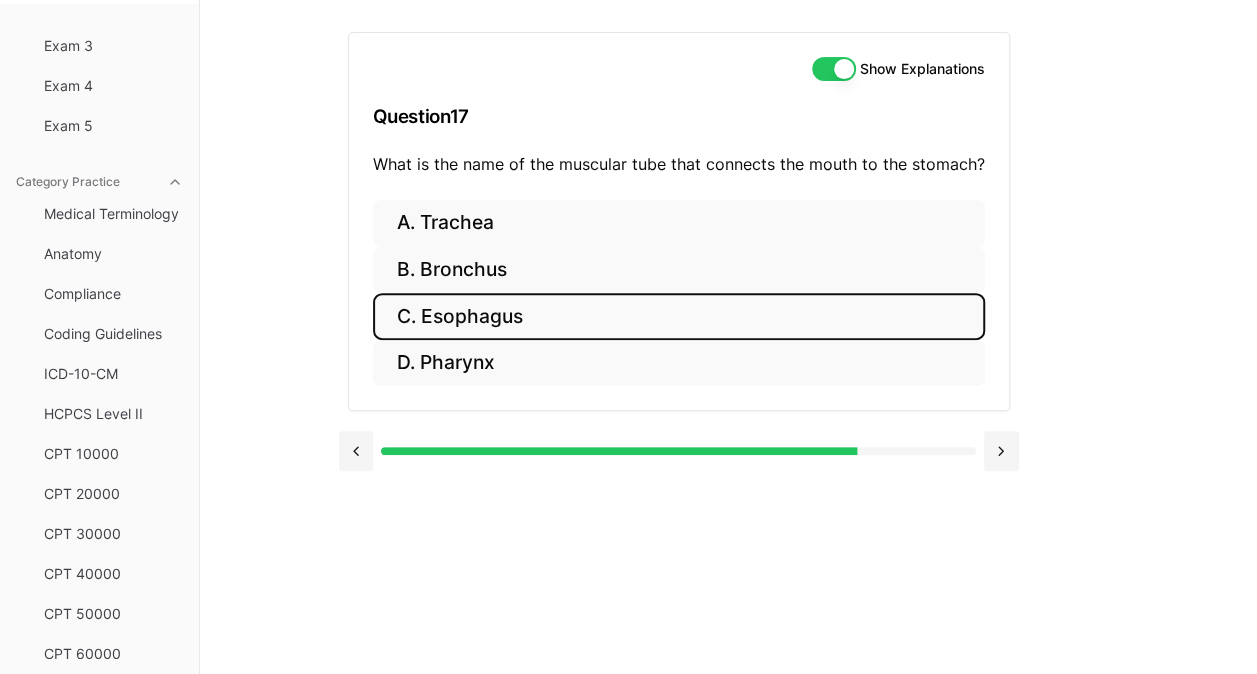 click on "C. Esophagus" at bounding box center [679, 316] 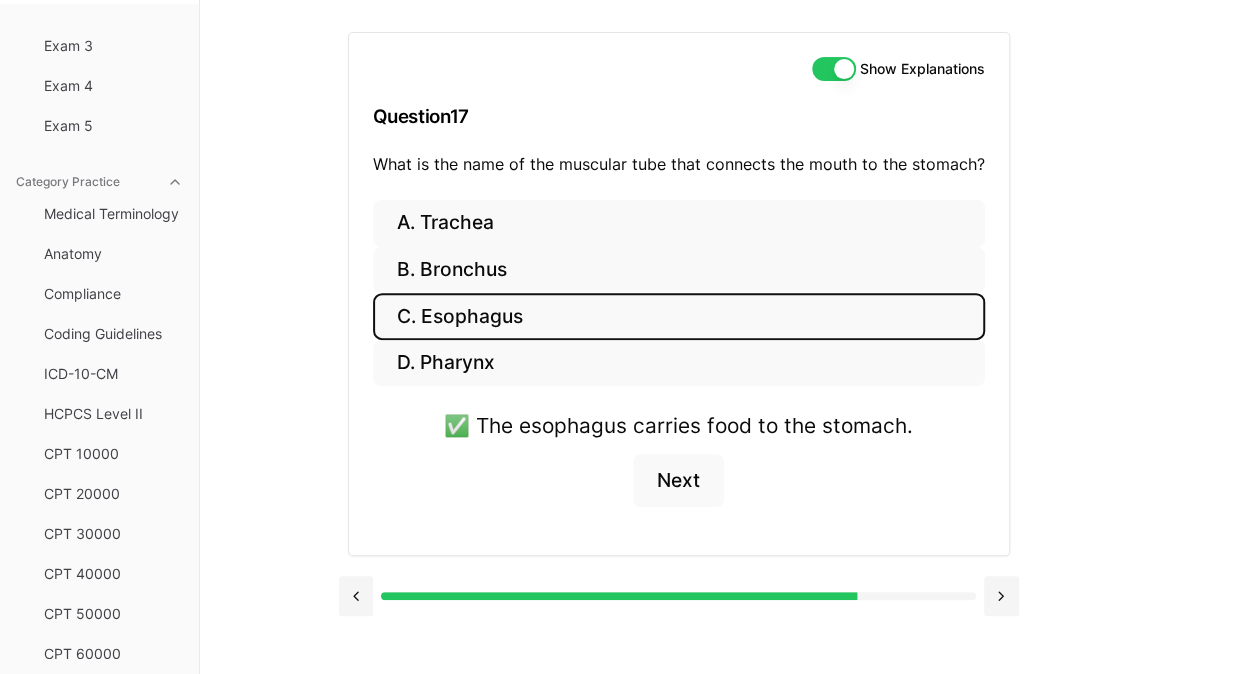 click on "✅ The esophagus carries food to the stomach. Next" at bounding box center (679, 470) 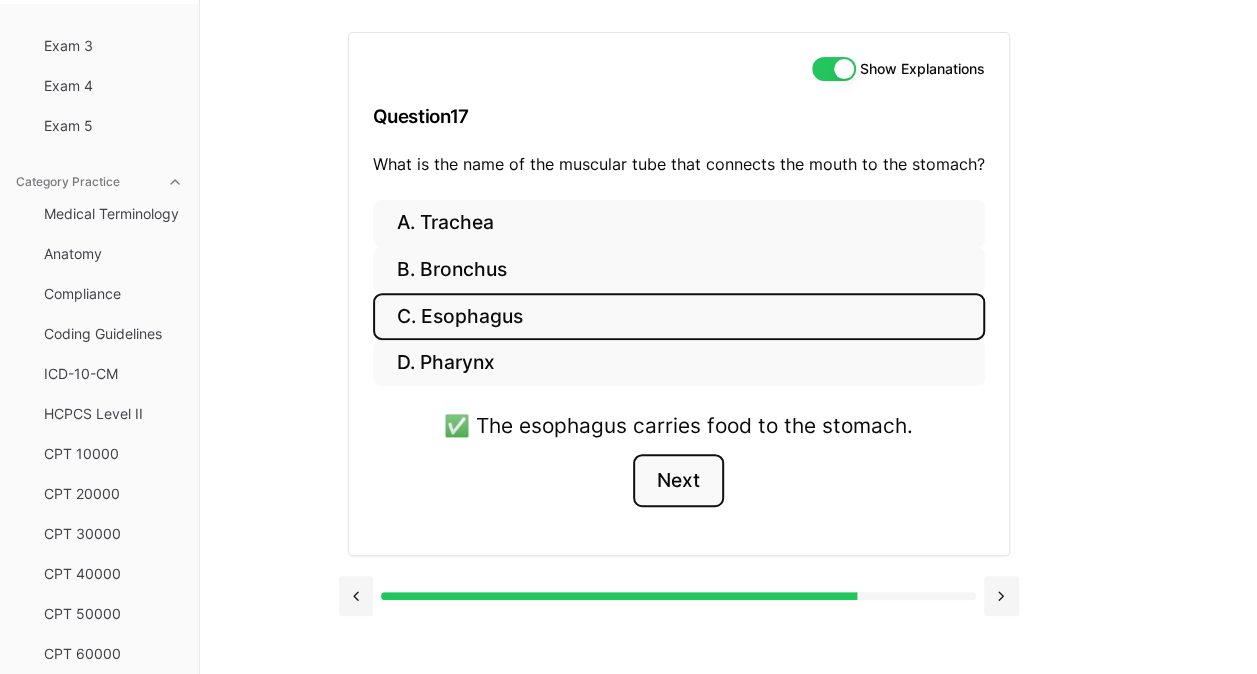 click on "Next" at bounding box center [678, 481] 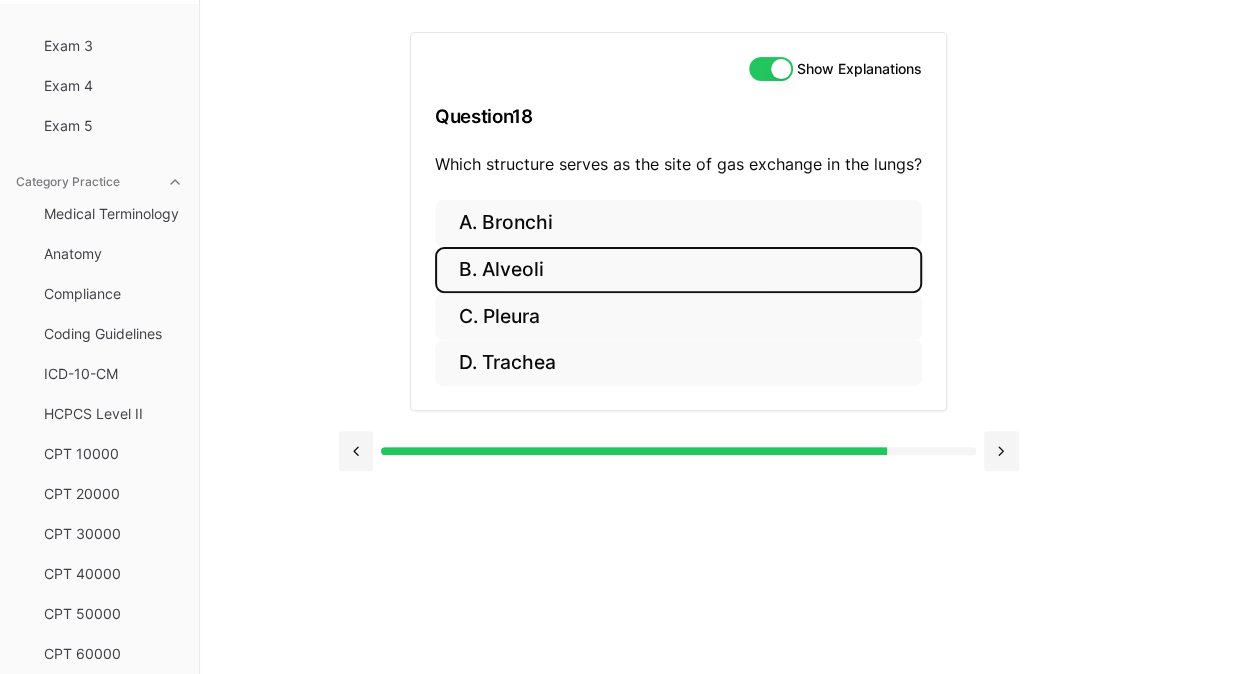 click on "B. Alveoli" at bounding box center (678, 270) 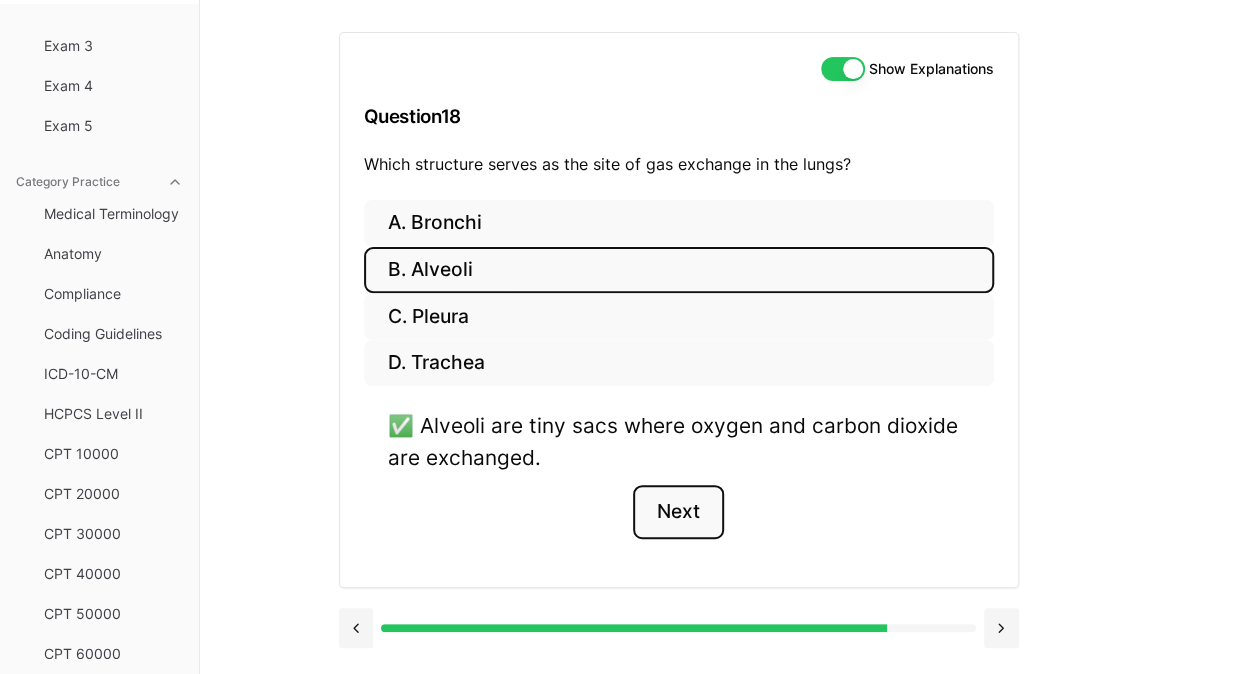 click on "Next" at bounding box center (678, 512) 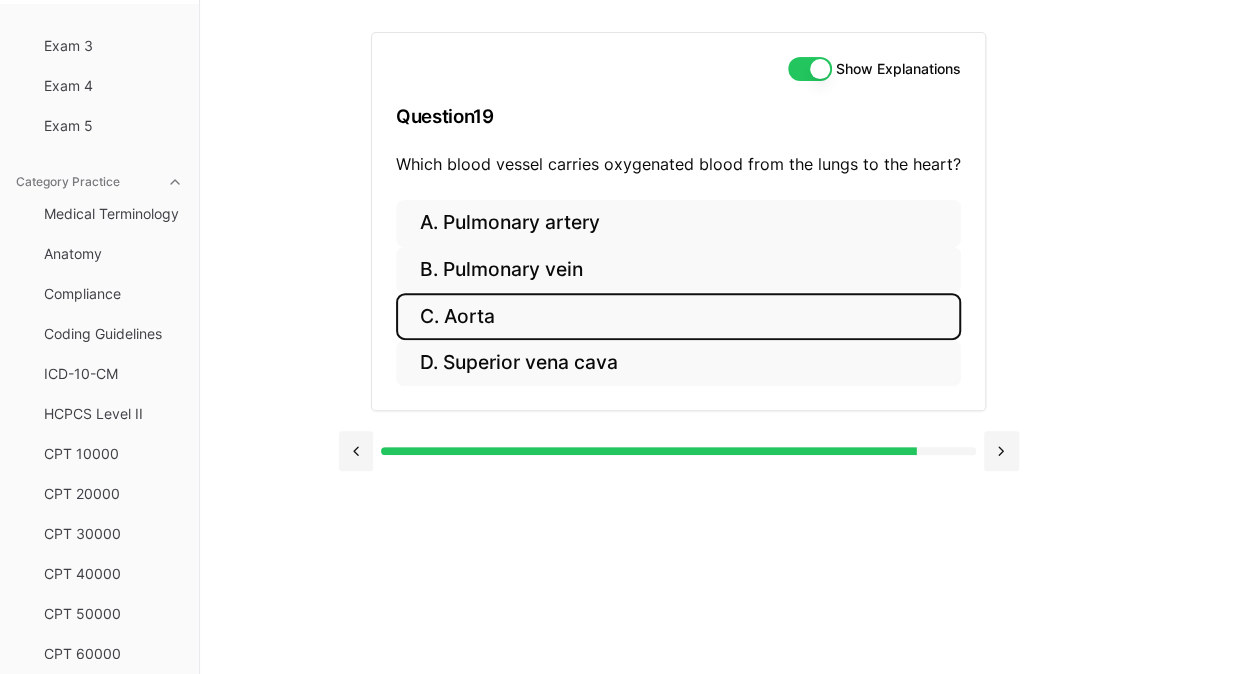 click on "C. Aorta" at bounding box center [678, 316] 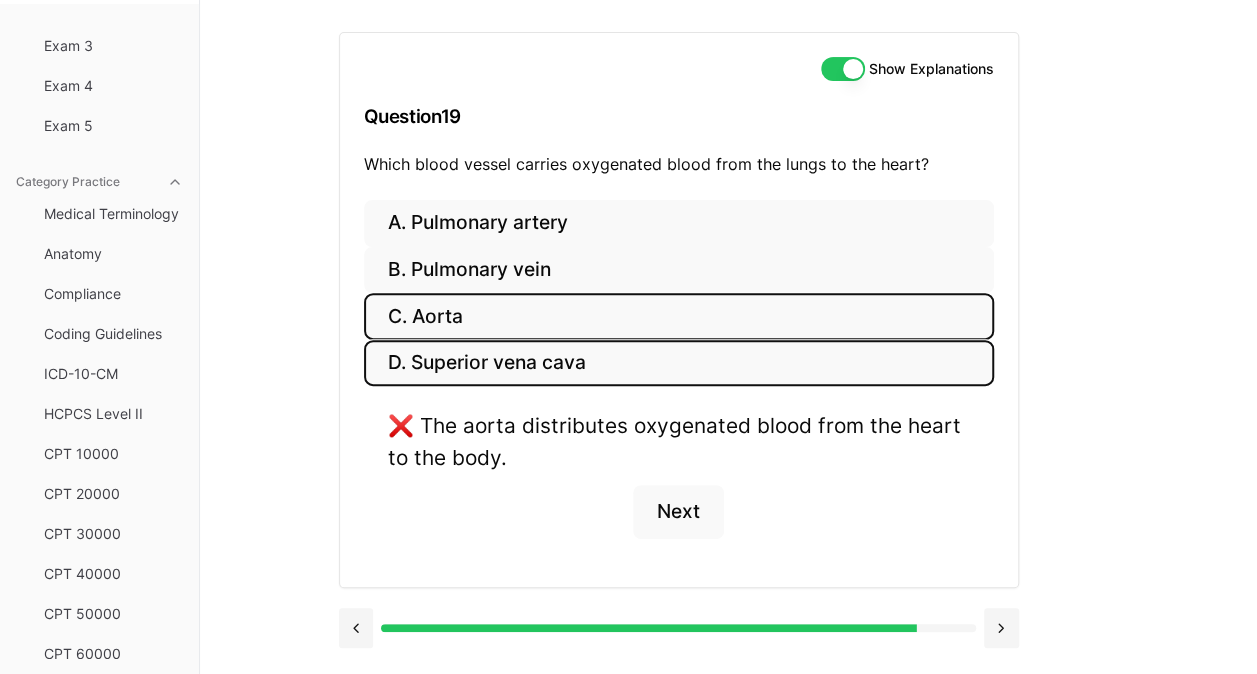 click on "D. Superior vena cava" at bounding box center (679, 363) 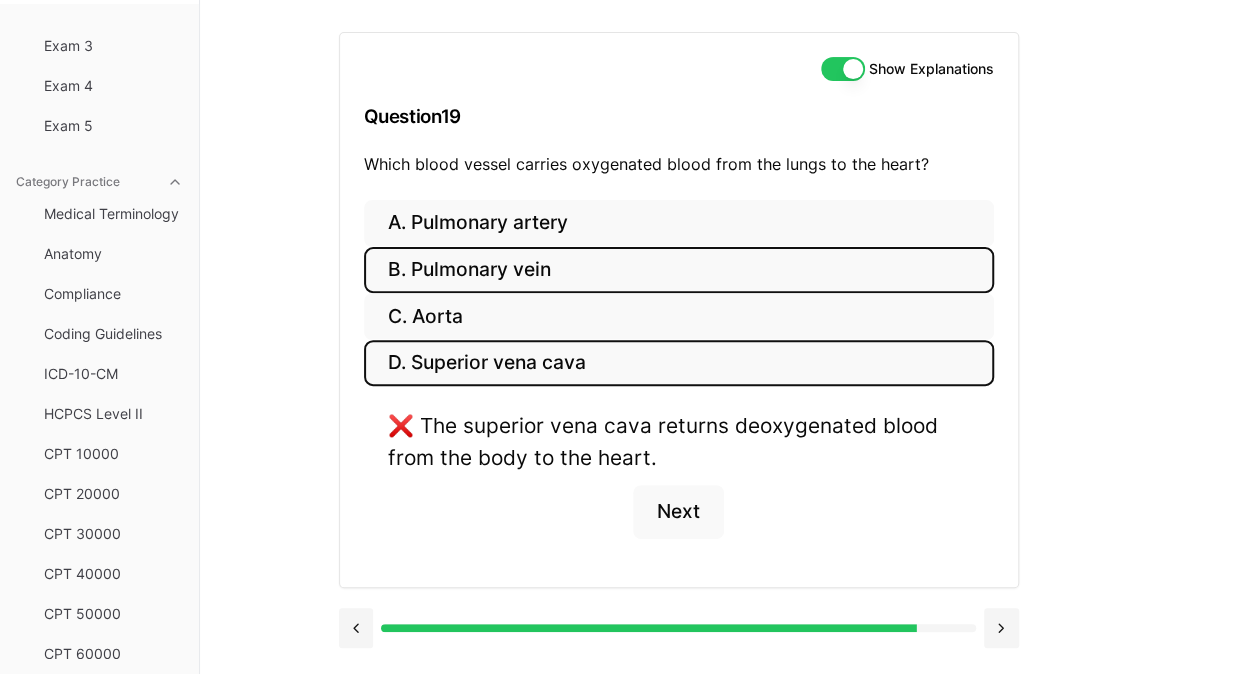 click on "B. Pulmonary vein" at bounding box center (679, 270) 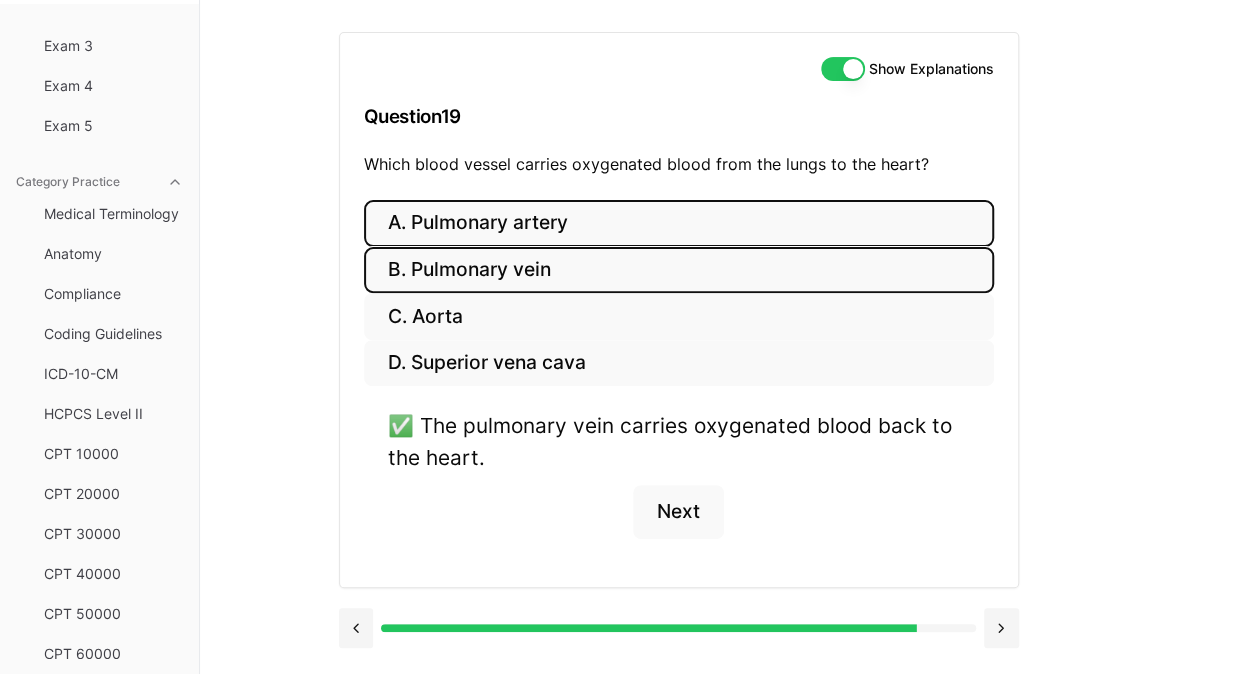 click on "A. Pulmonary artery" at bounding box center (679, 223) 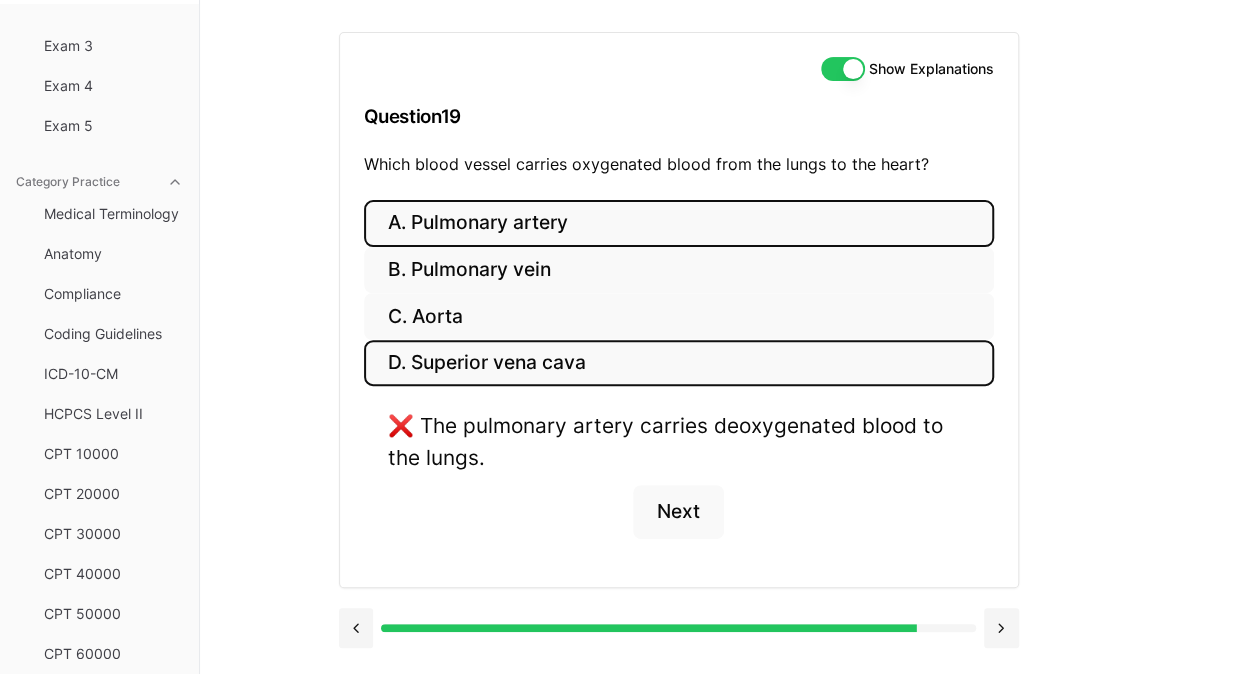 click on "D. Superior vena cava" at bounding box center (679, 363) 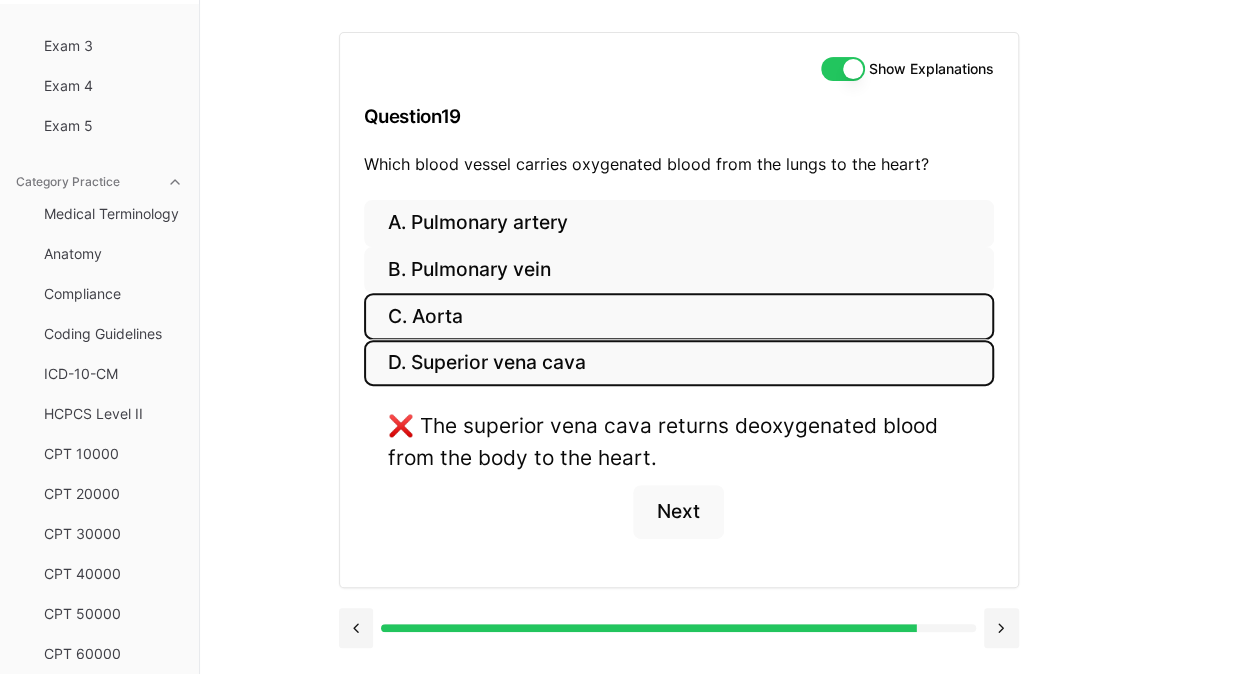 click on "C. Aorta" at bounding box center [679, 316] 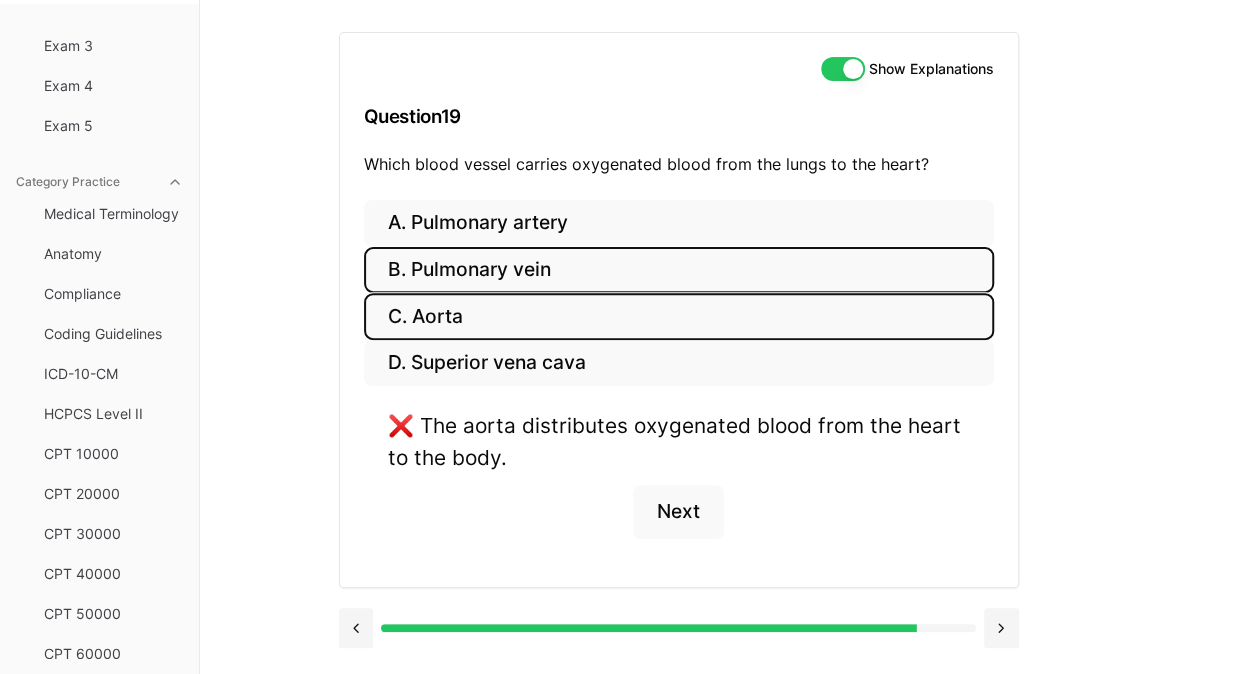 click on "B. Pulmonary vein" at bounding box center (679, 270) 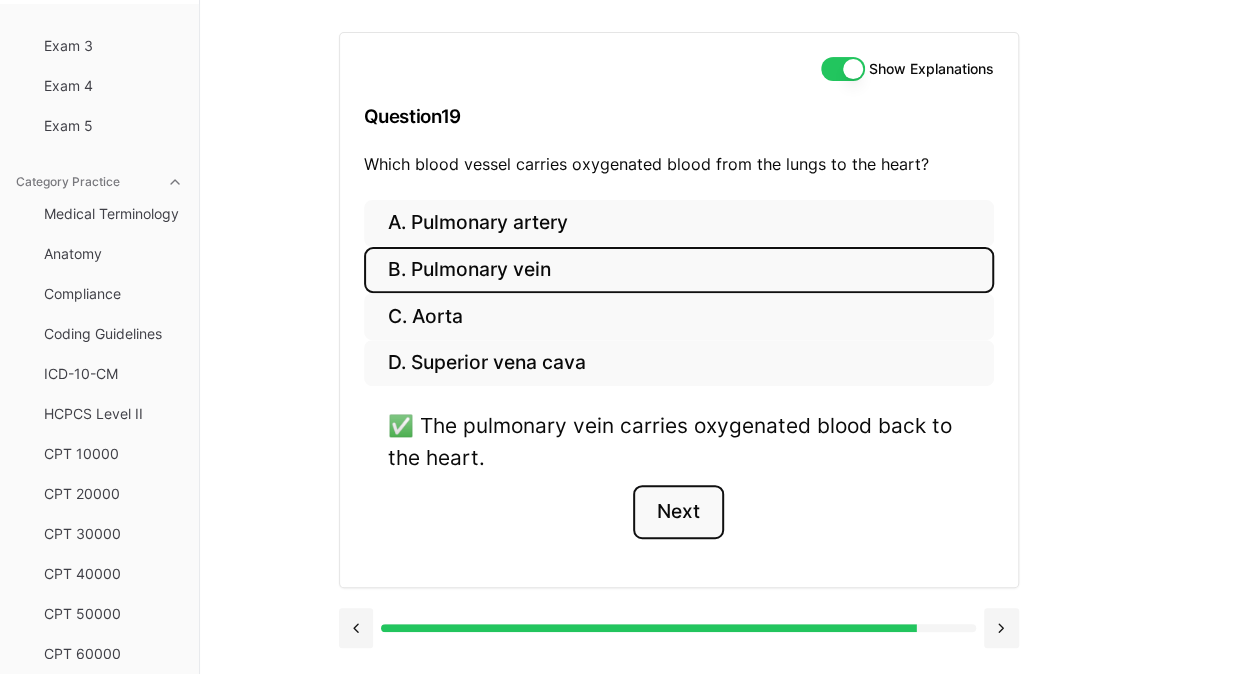 click on "Next" at bounding box center [678, 512] 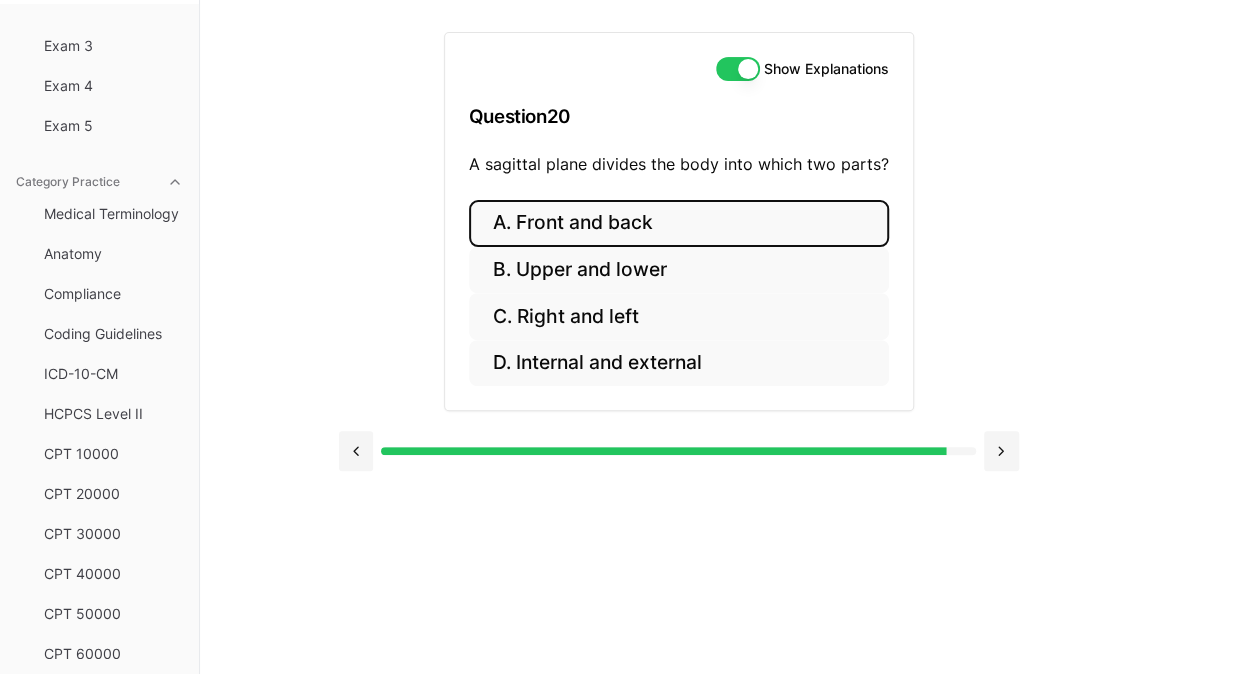click on "A. Front and back" at bounding box center [679, 223] 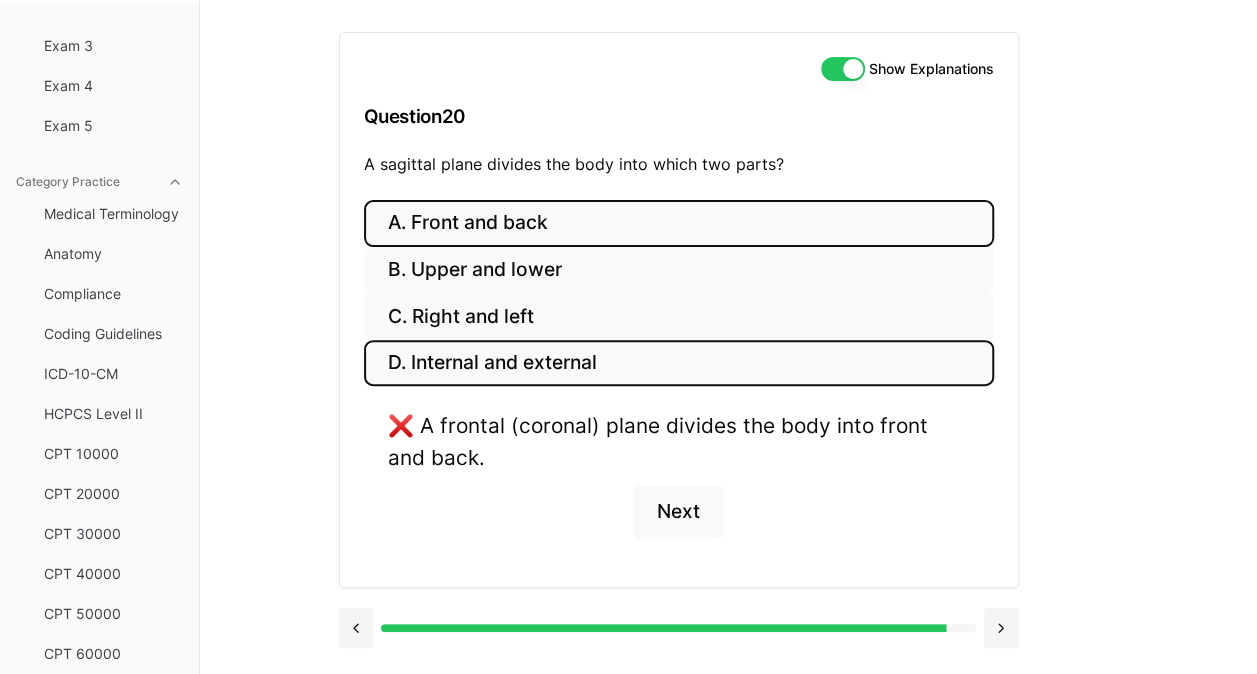 click on "D. Internal and external" at bounding box center [679, 363] 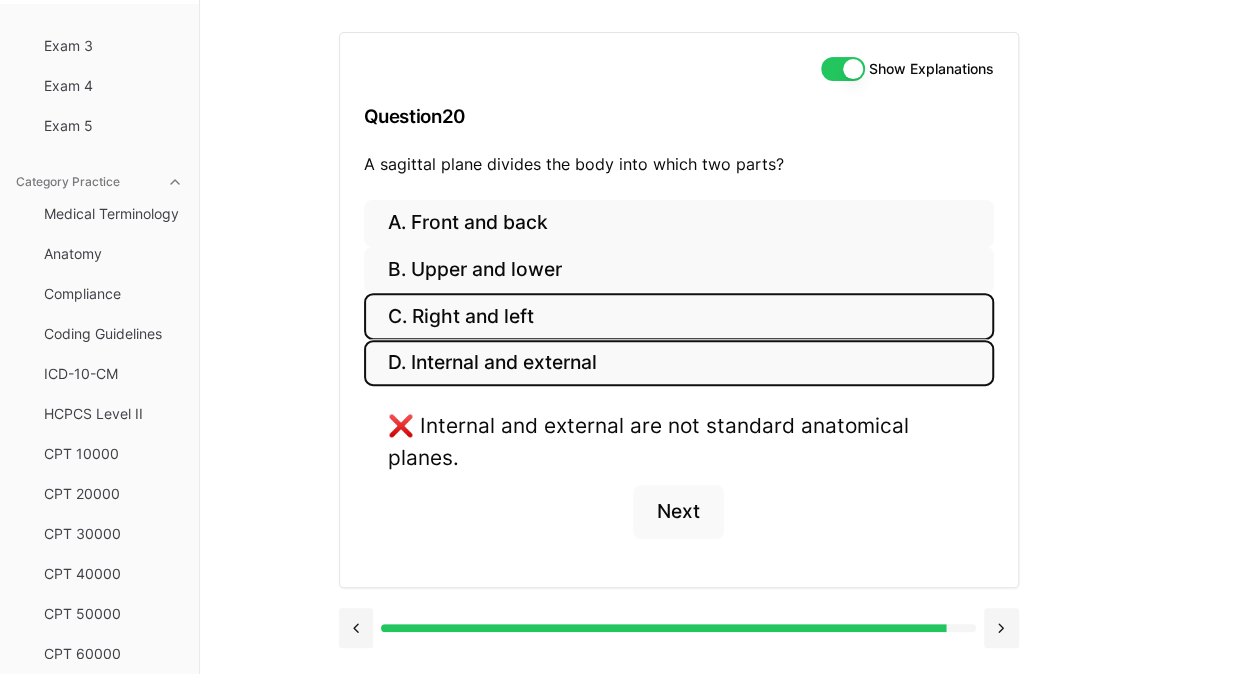 click on "C. Right and left" at bounding box center [679, 316] 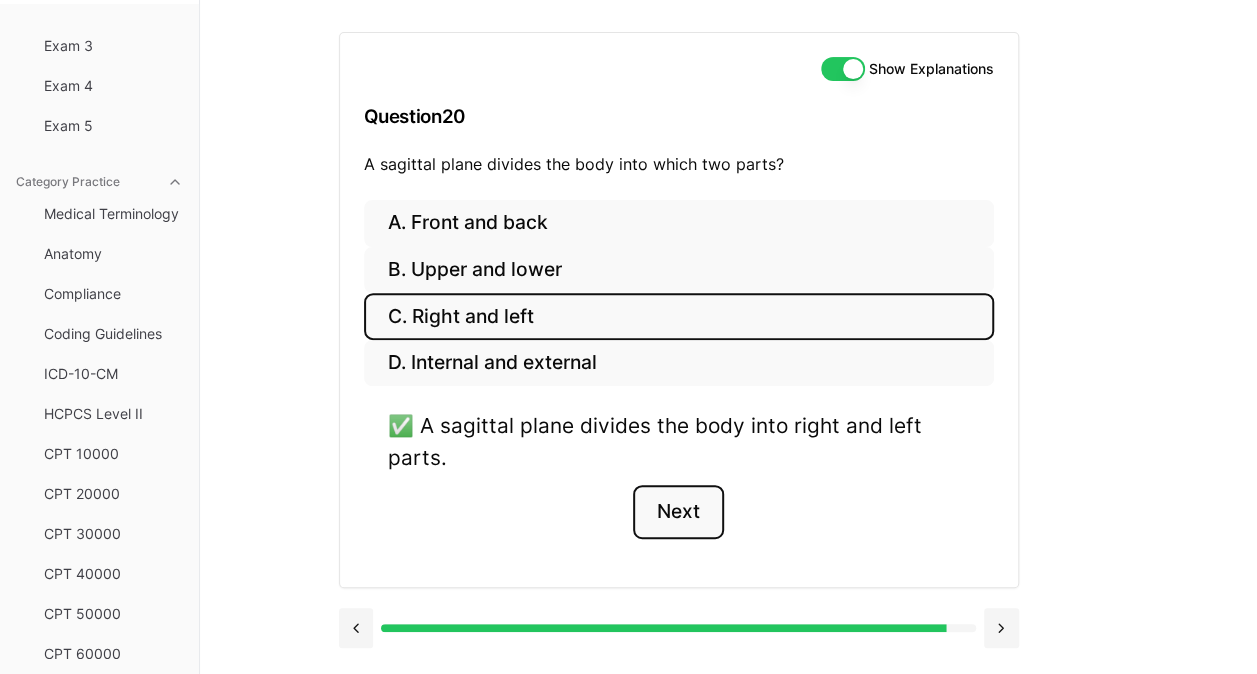 click on "Next" at bounding box center [678, 512] 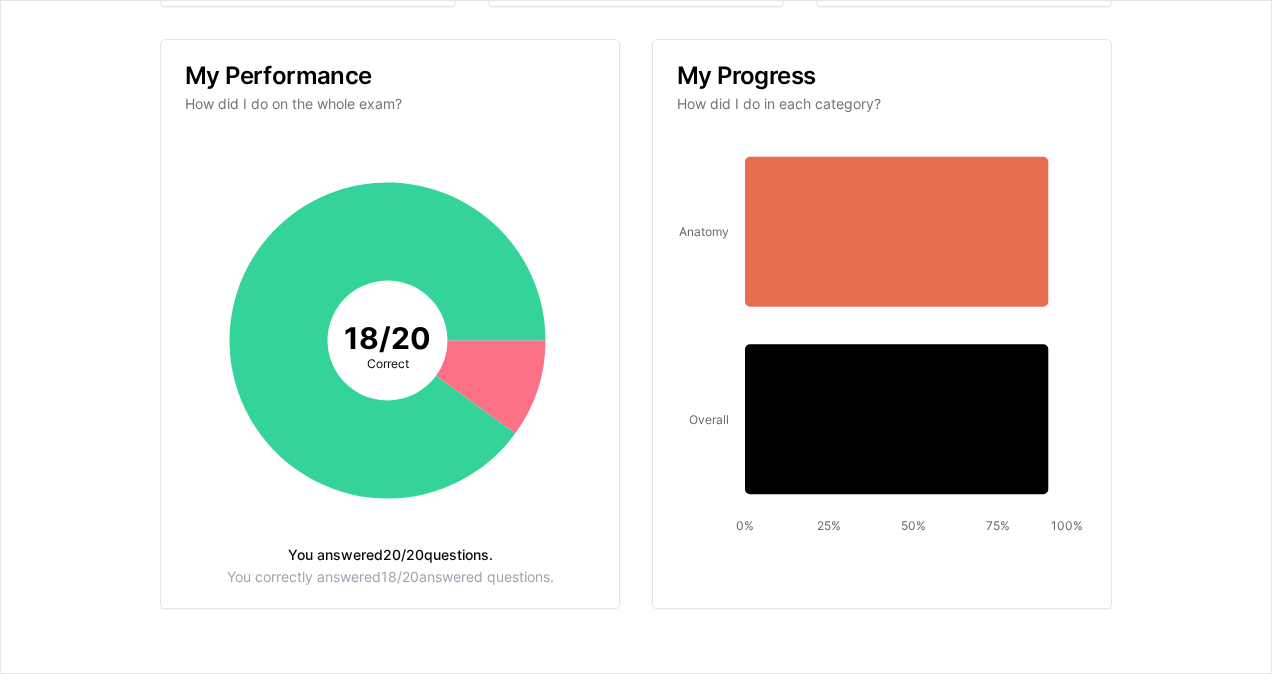 scroll, scrollTop: 0, scrollLeft: 0, axis: both 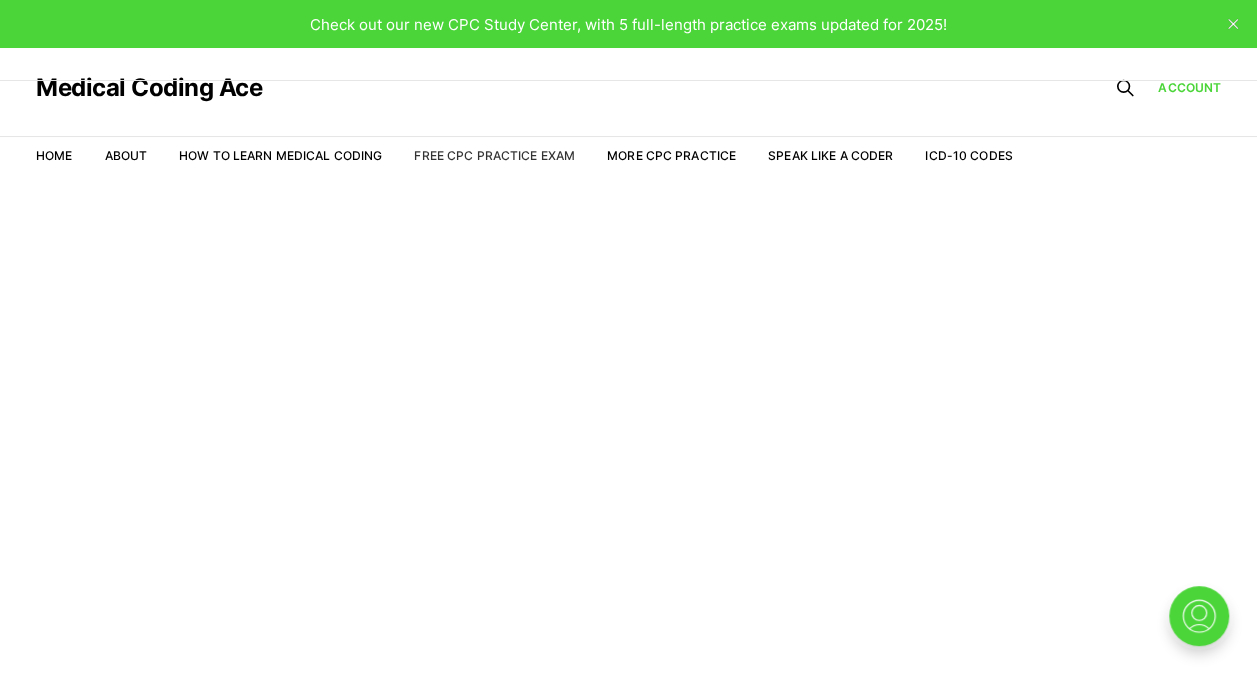 click on "Free CPC Practice Exam" at bounding box center [494, 155] 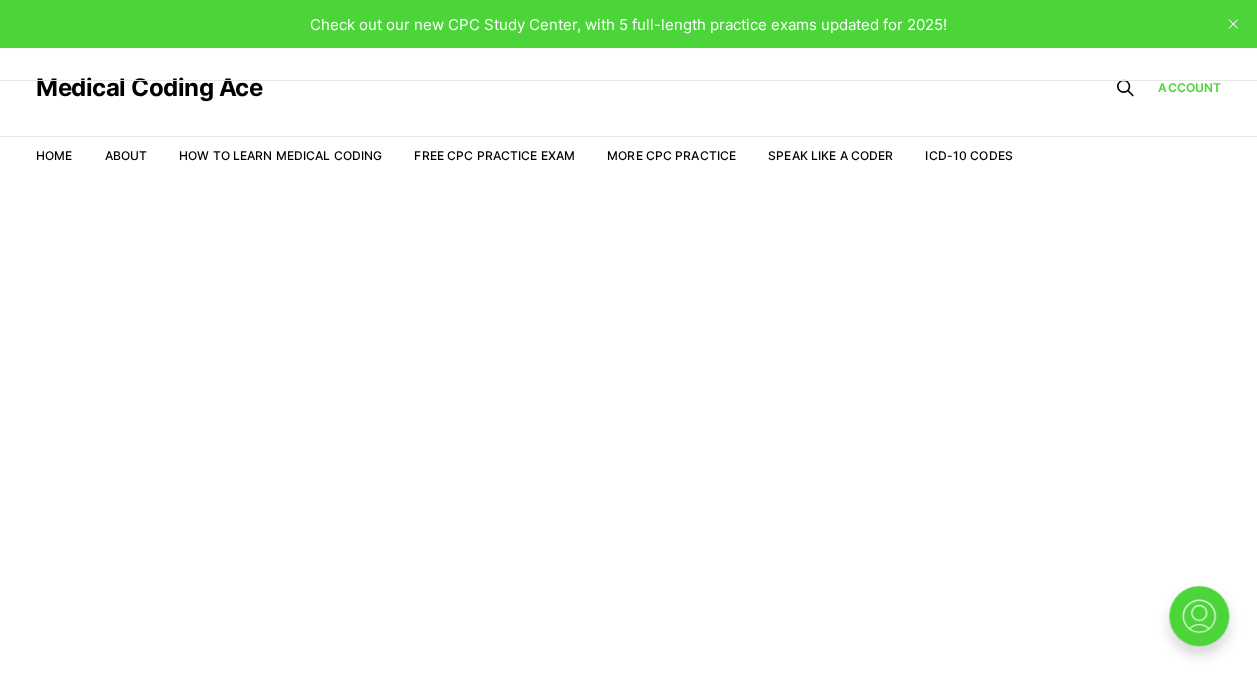 scroll, scrollTop: 0, scrollLeft: 0, axis: both 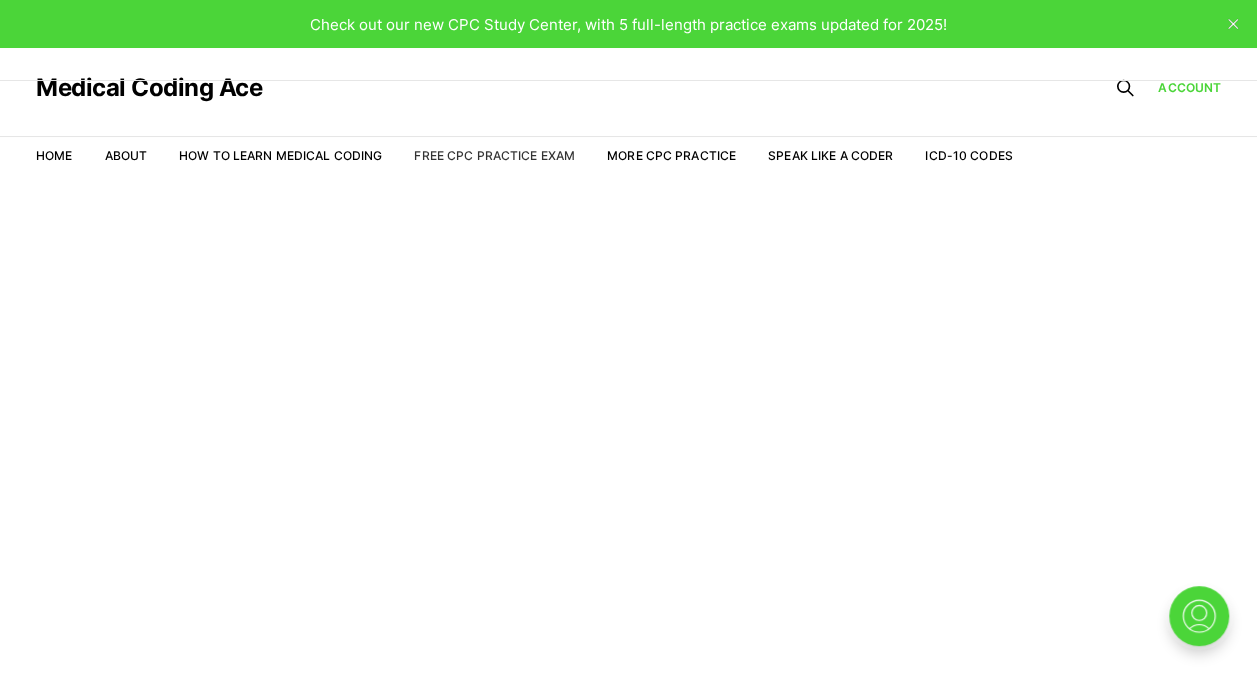click on "Free CPC Practice Exam" at bounding box center (494, 155) 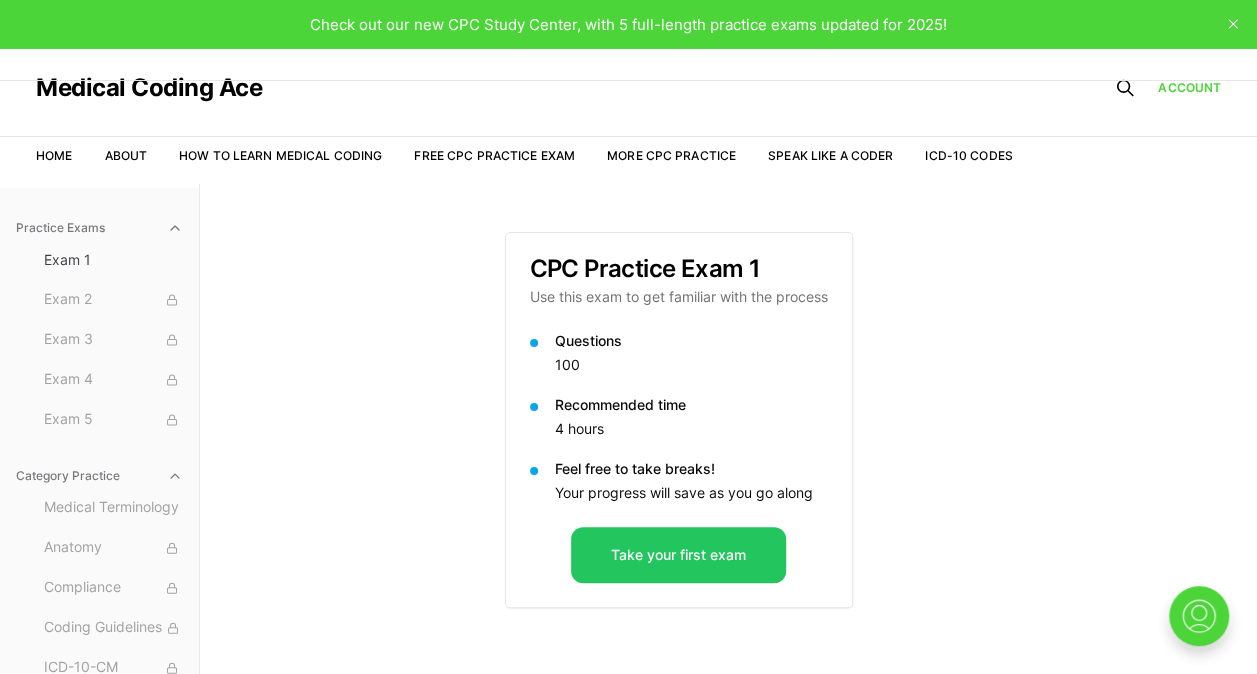 scroll, scrollTop: 0, scrollLeft: 0, axis: both 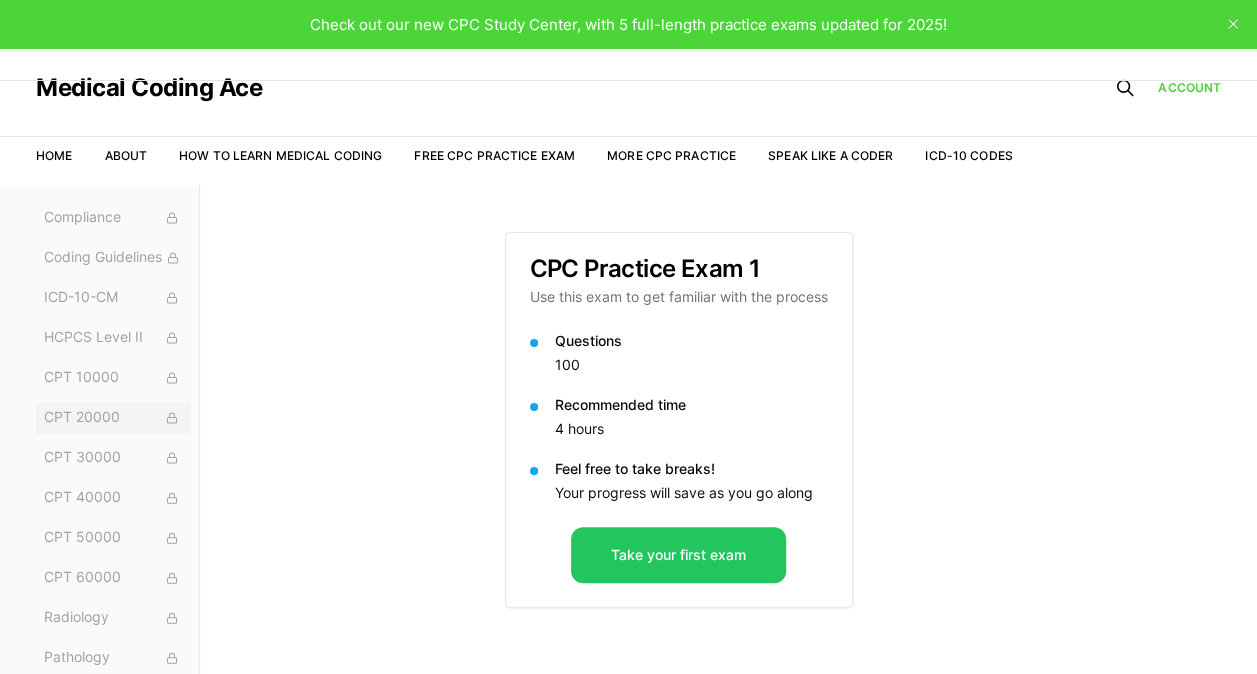 click on "CPT 20000" at bounding box center [113, 418] 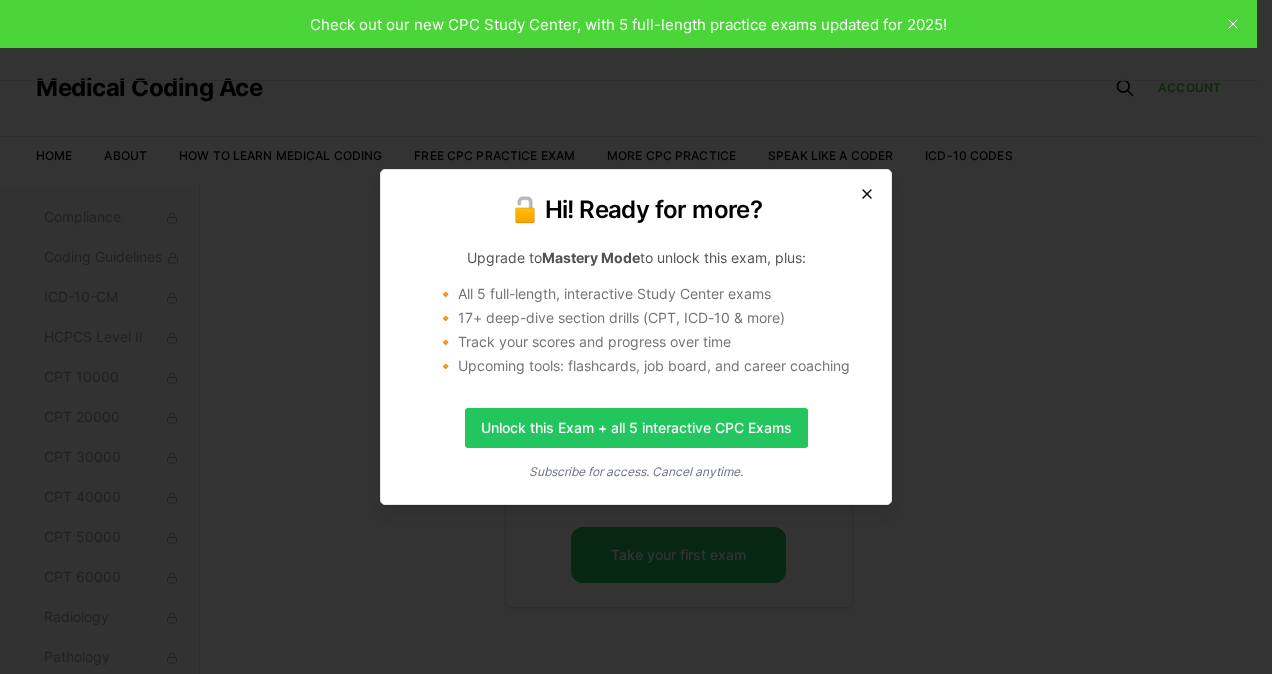 click 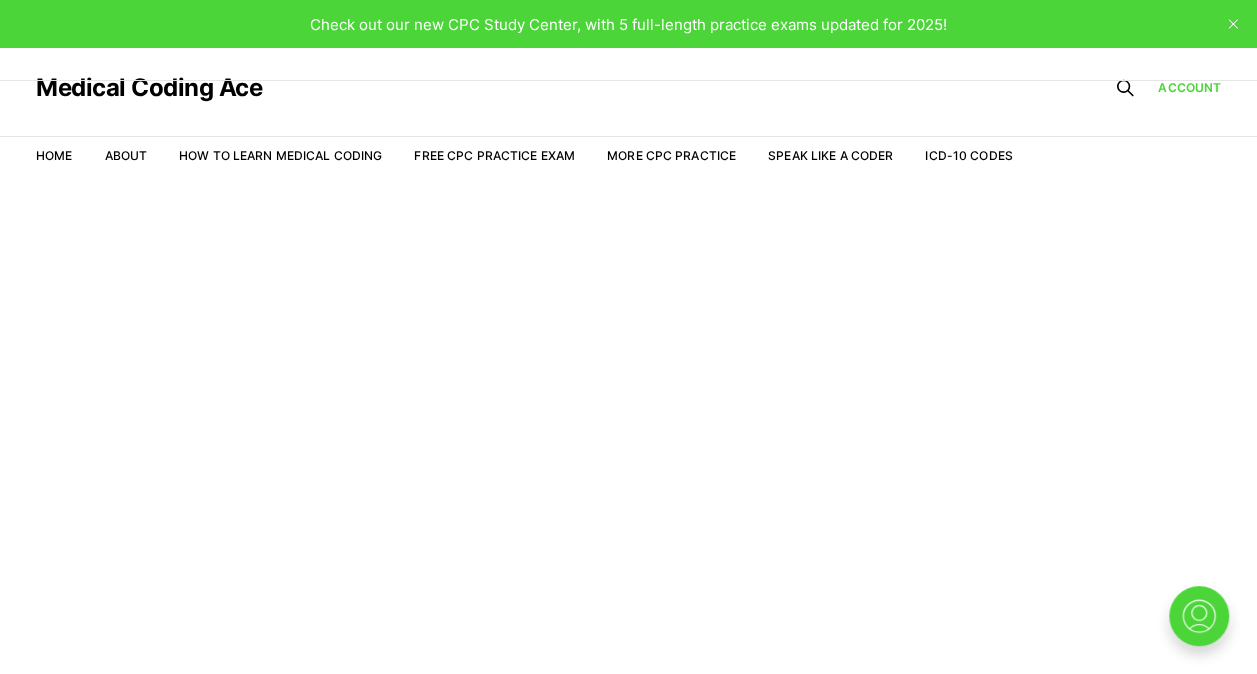 scroll, scrollTop: 0, scrollLeft: 0, axis: both 